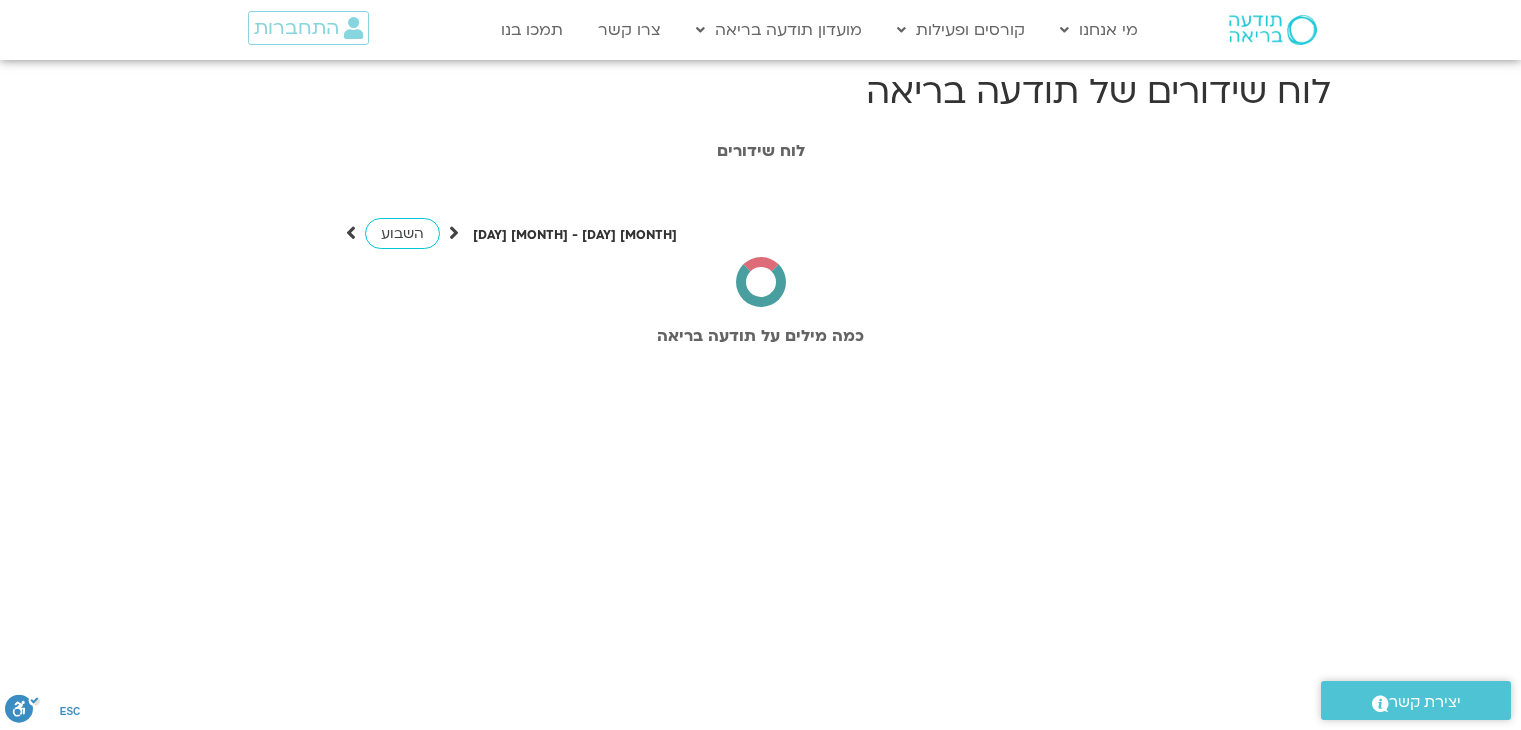 scroll, scrollTop: 0, scrollLeft: 0, axis: both 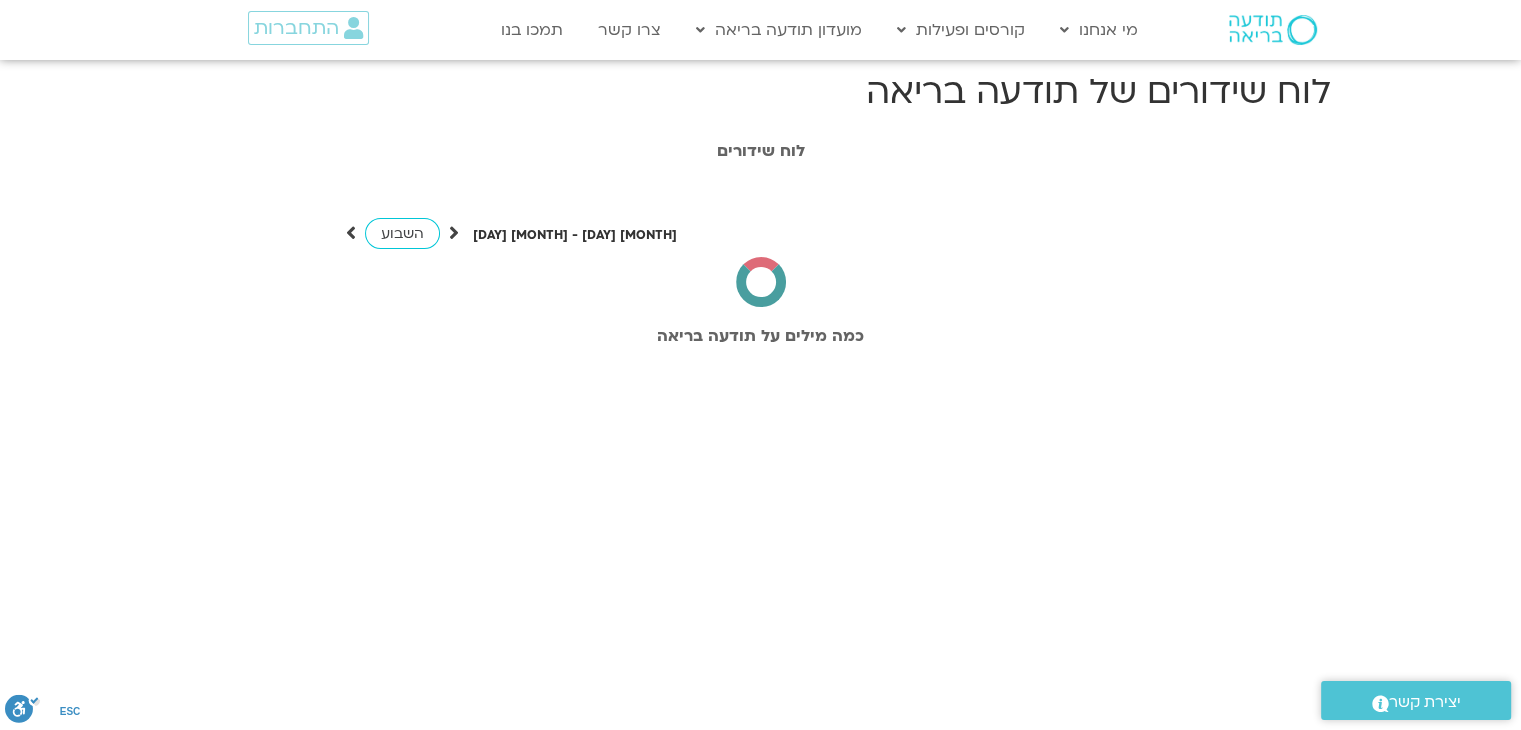 click at bounding box center (353, 28) 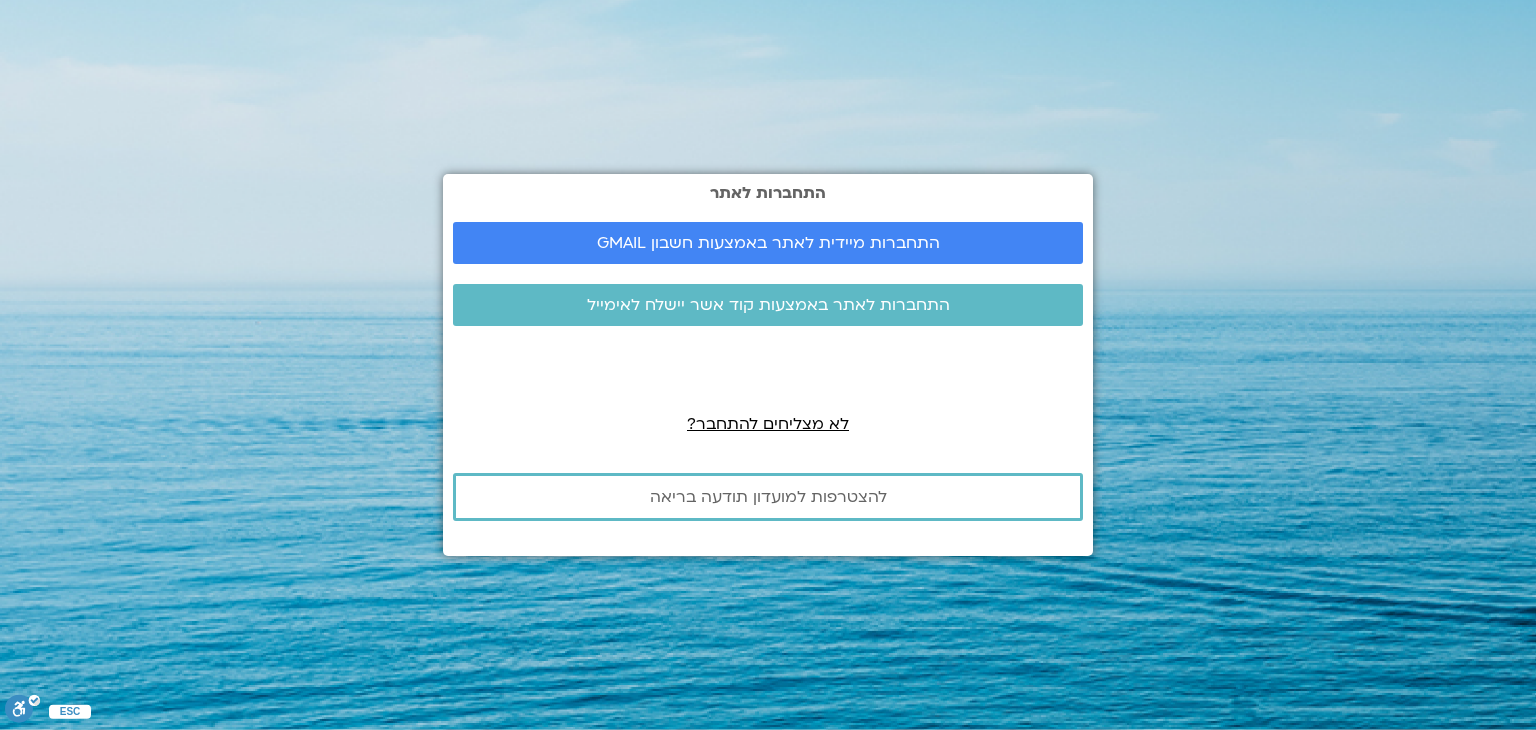 scroll, scrollTop: 0, scrollLeft: 0, axis: both 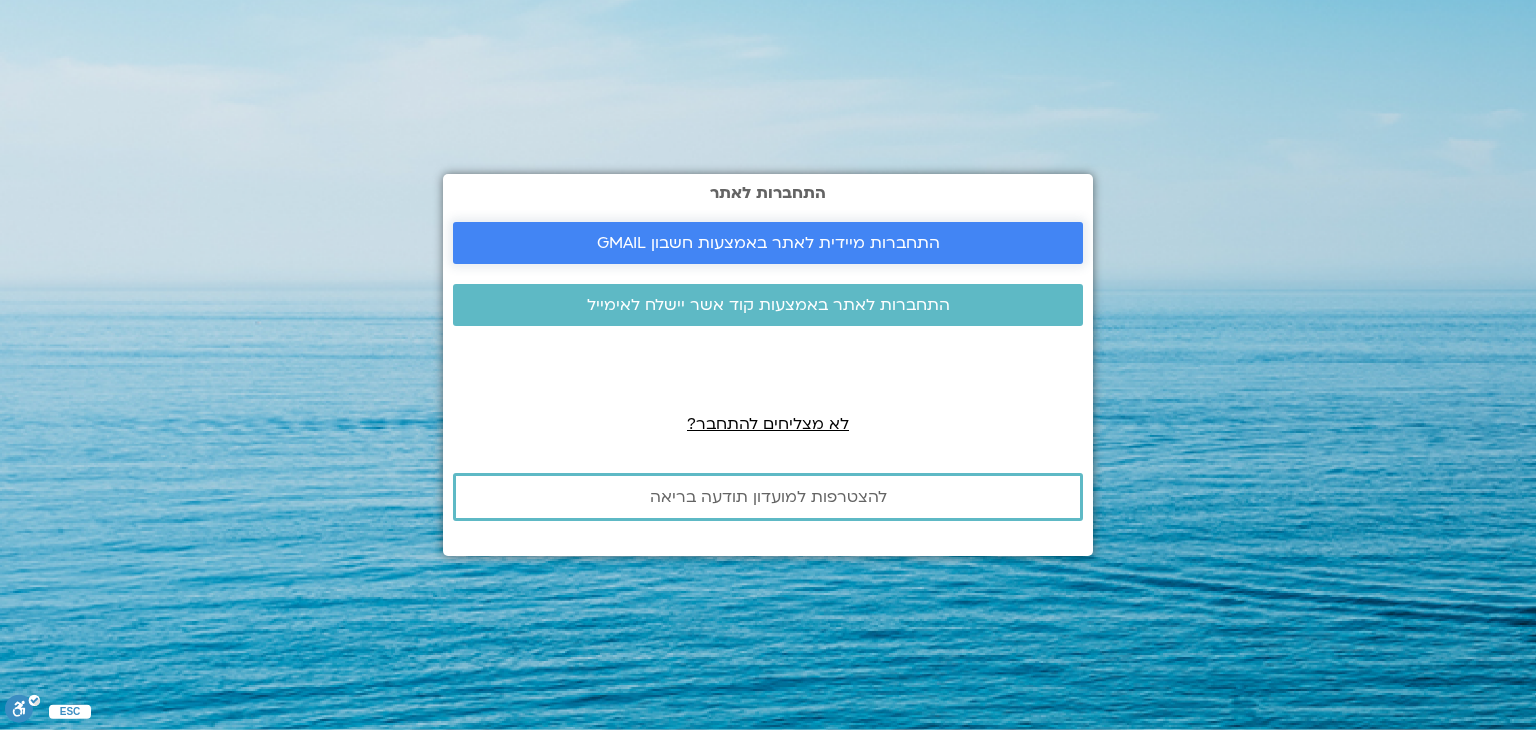 click on "התחברות מיידית לאתר באמצעות חשבון GMAIL" at bounding box center [768, 243] 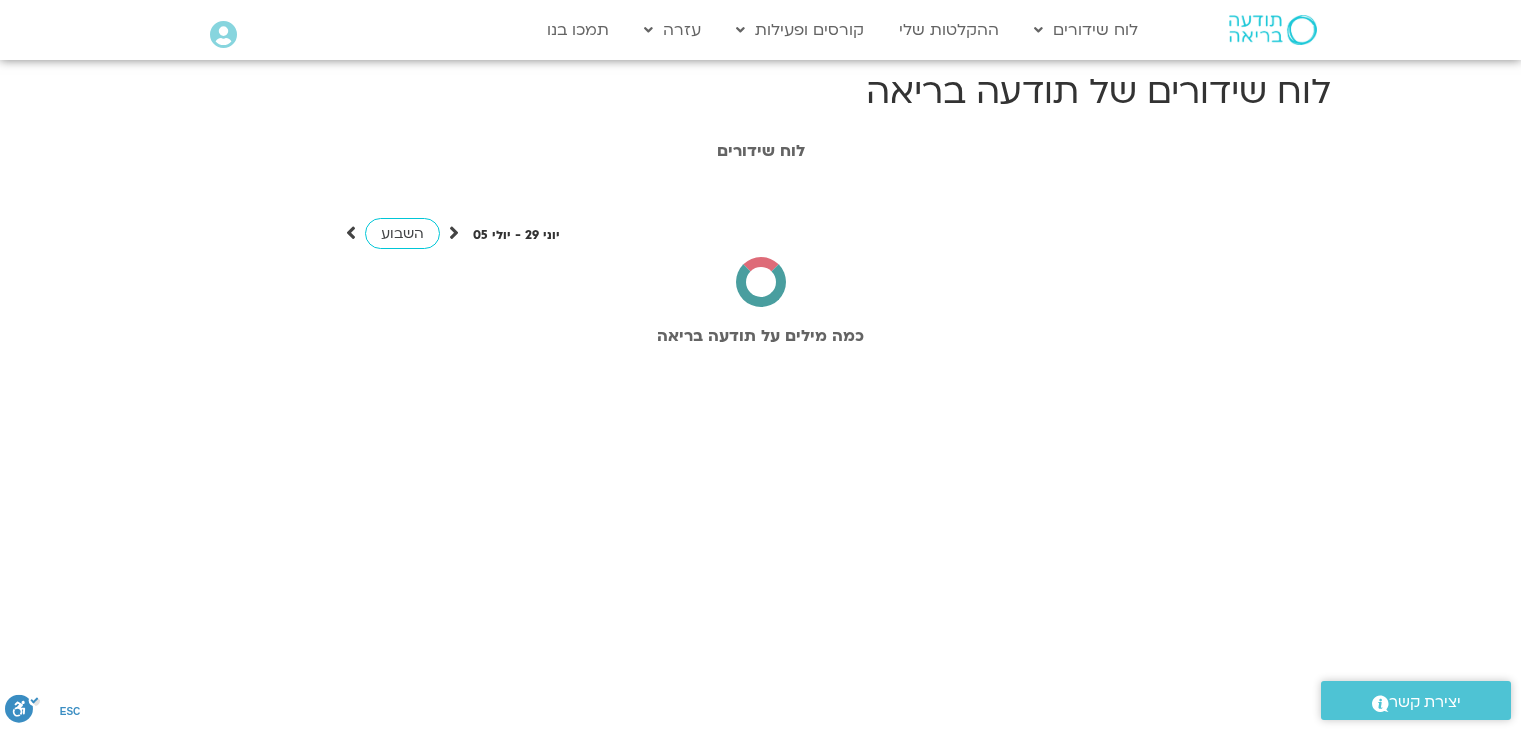 scroll, scrollTop: 0, scrollLeft: 0, axis: both 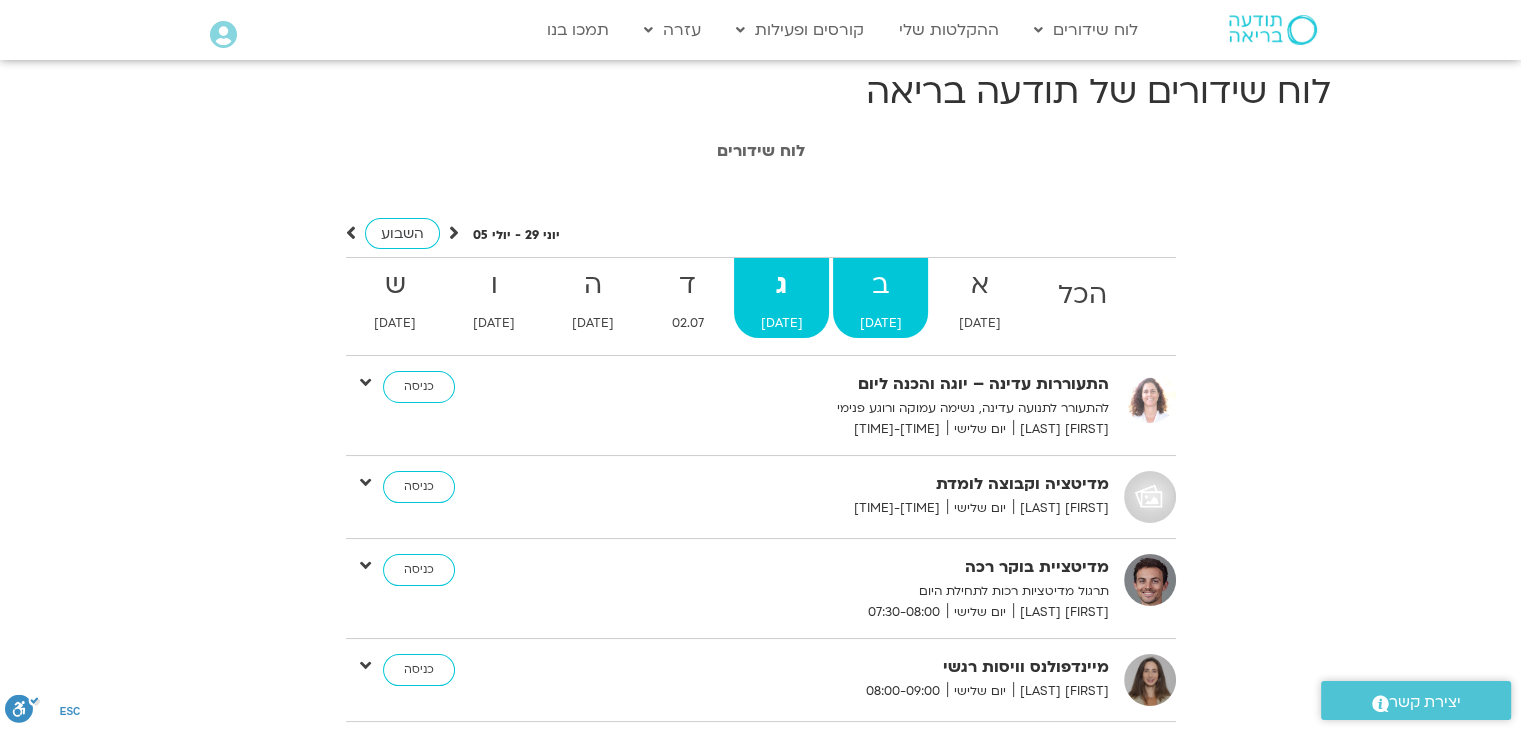 drag, startPoint x: 861, startPoint y: 317, endPoint x: 856, endPoint y: 285, distance: 32.38827 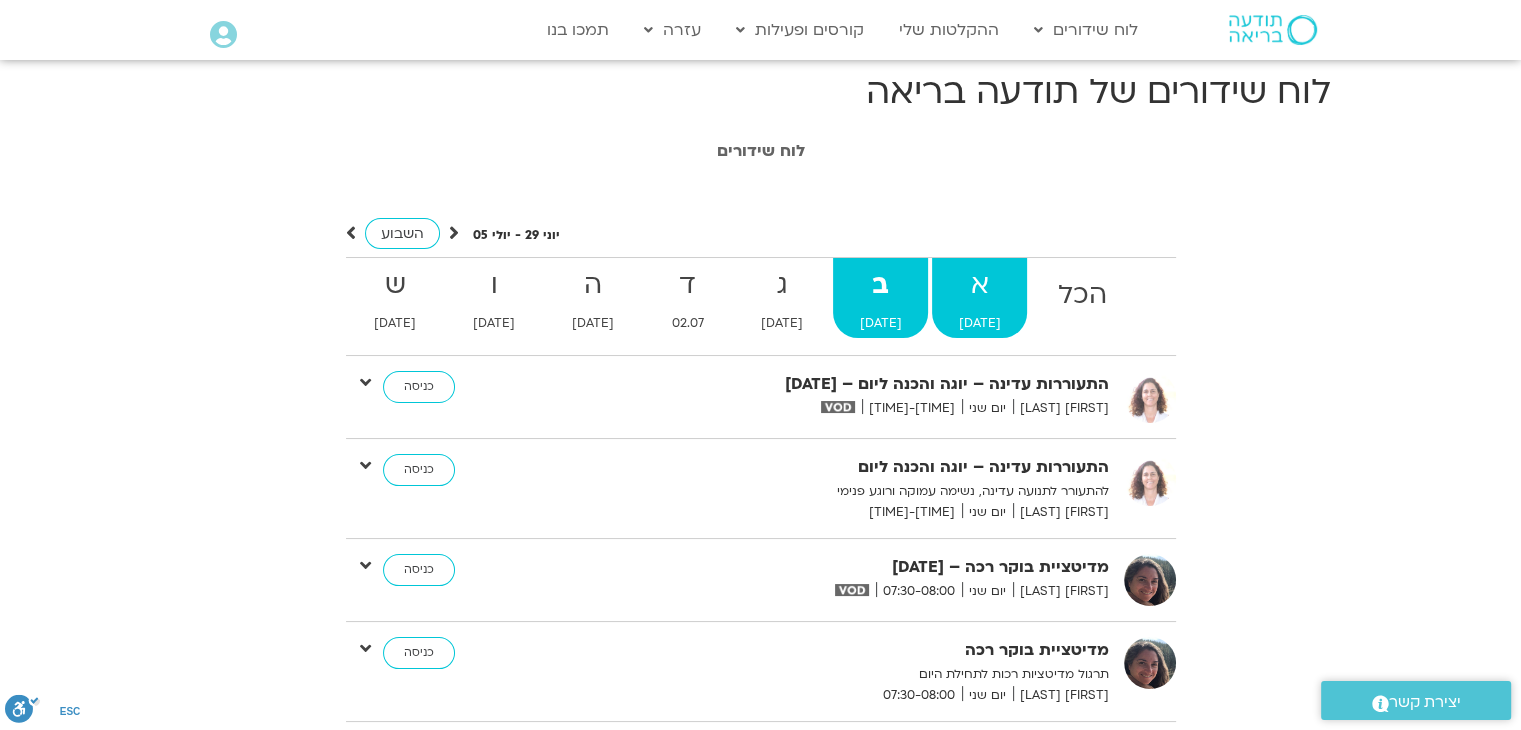 click on "[DATE]" at bounding box center (1082, 323) 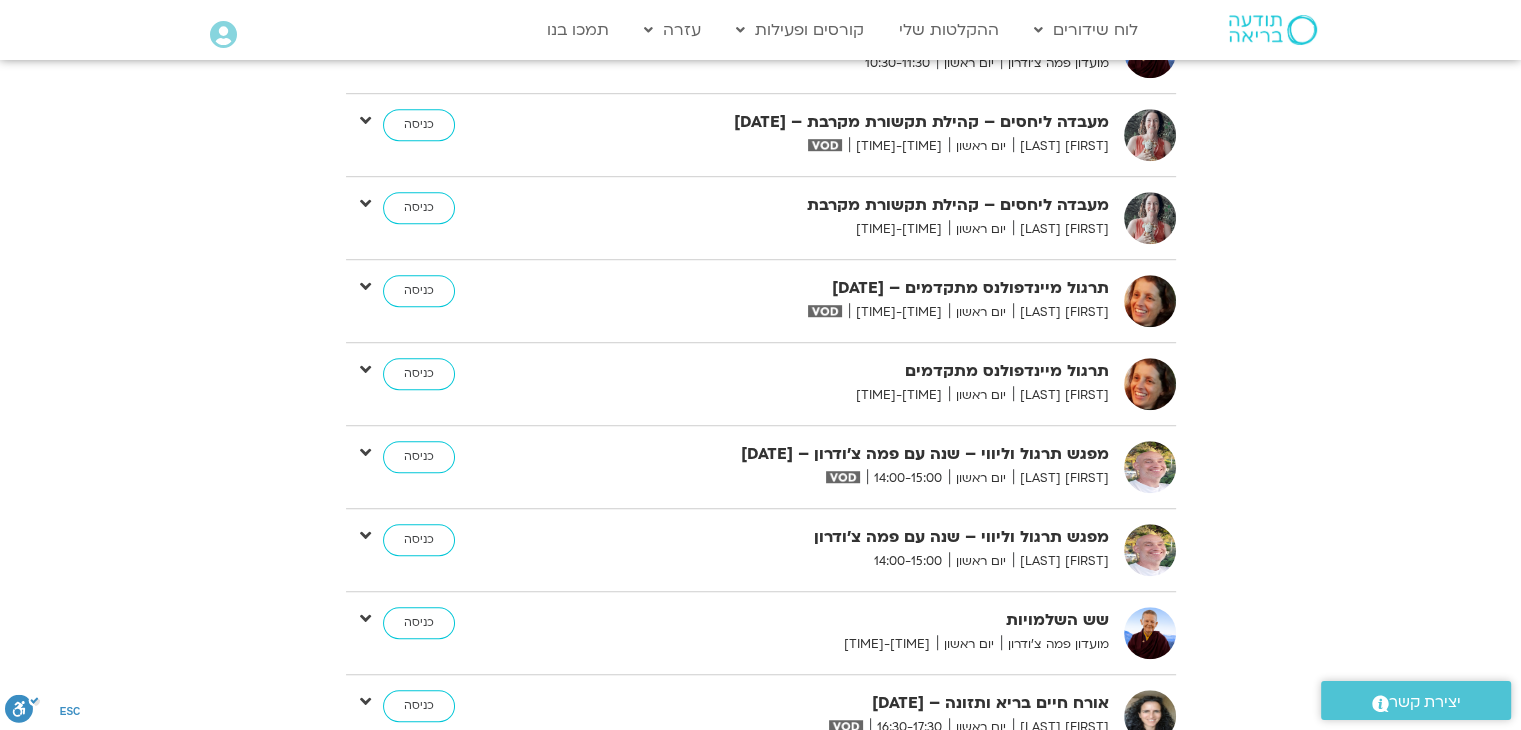scroll, scrollTop: 1320, scrollLeft: 0, axis: vertical 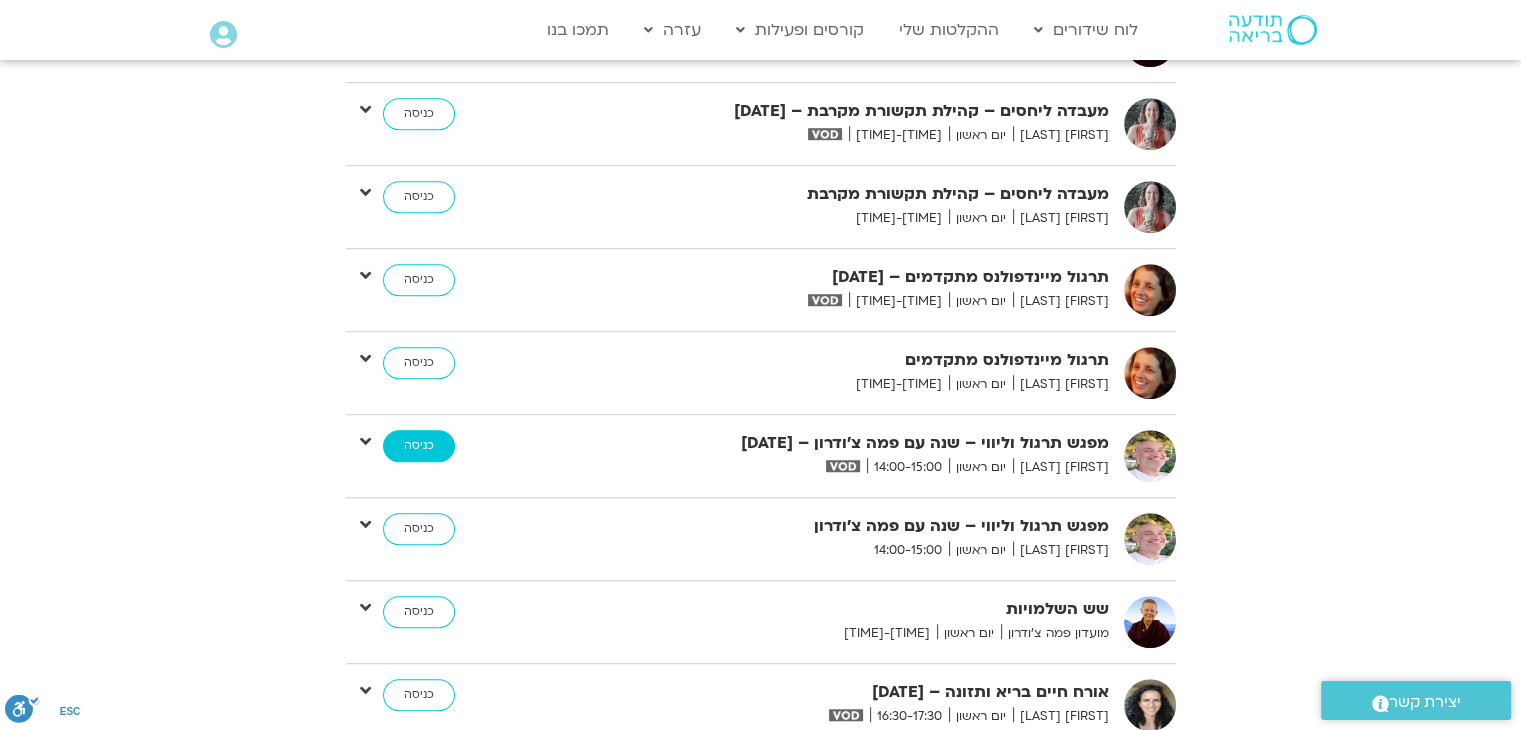 drag, startPoint x: 423, startPoint y: 465, endPoint x: 427, endPoint y: 451, distance: 14.56022 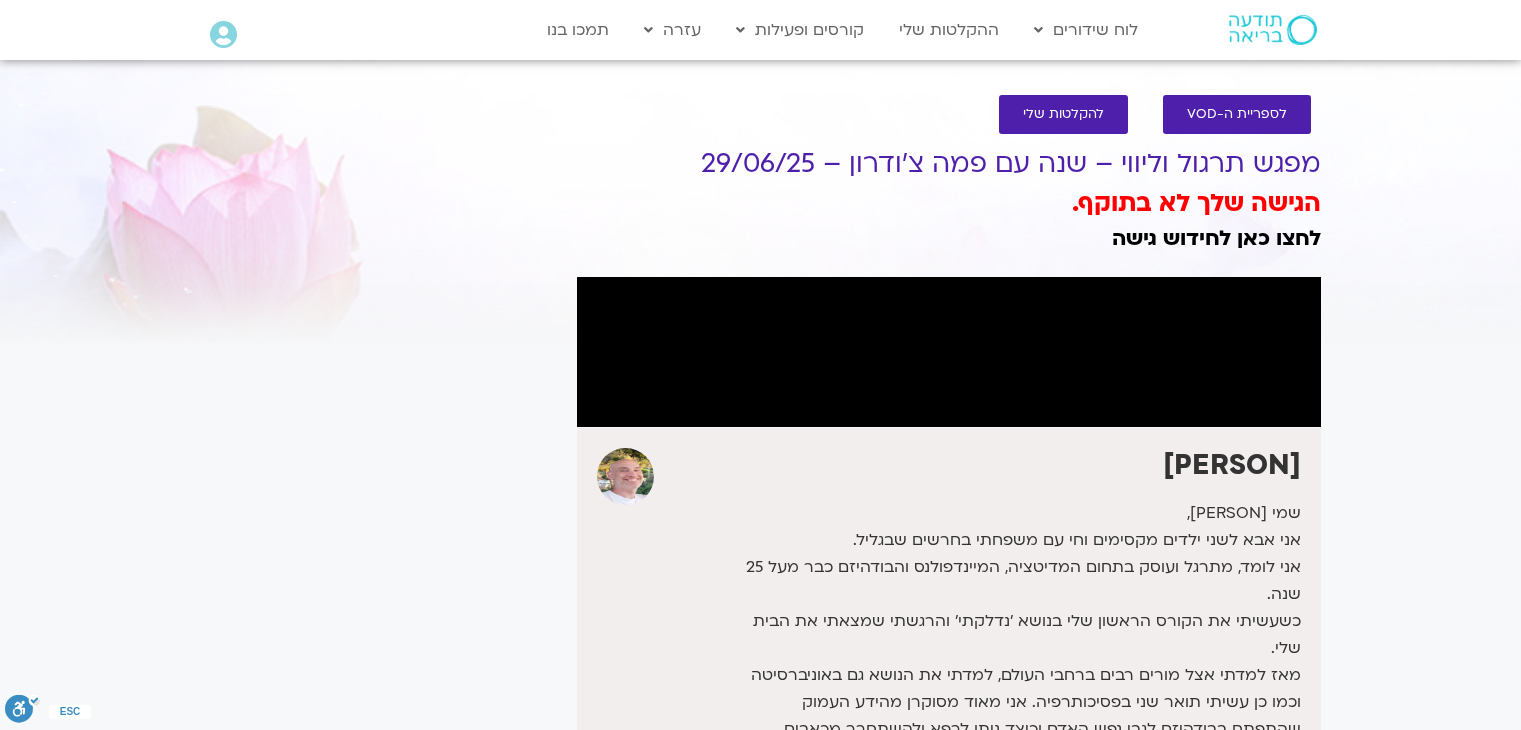 scroll, scrollTop: 0, scrollLeft: 0, axis: both 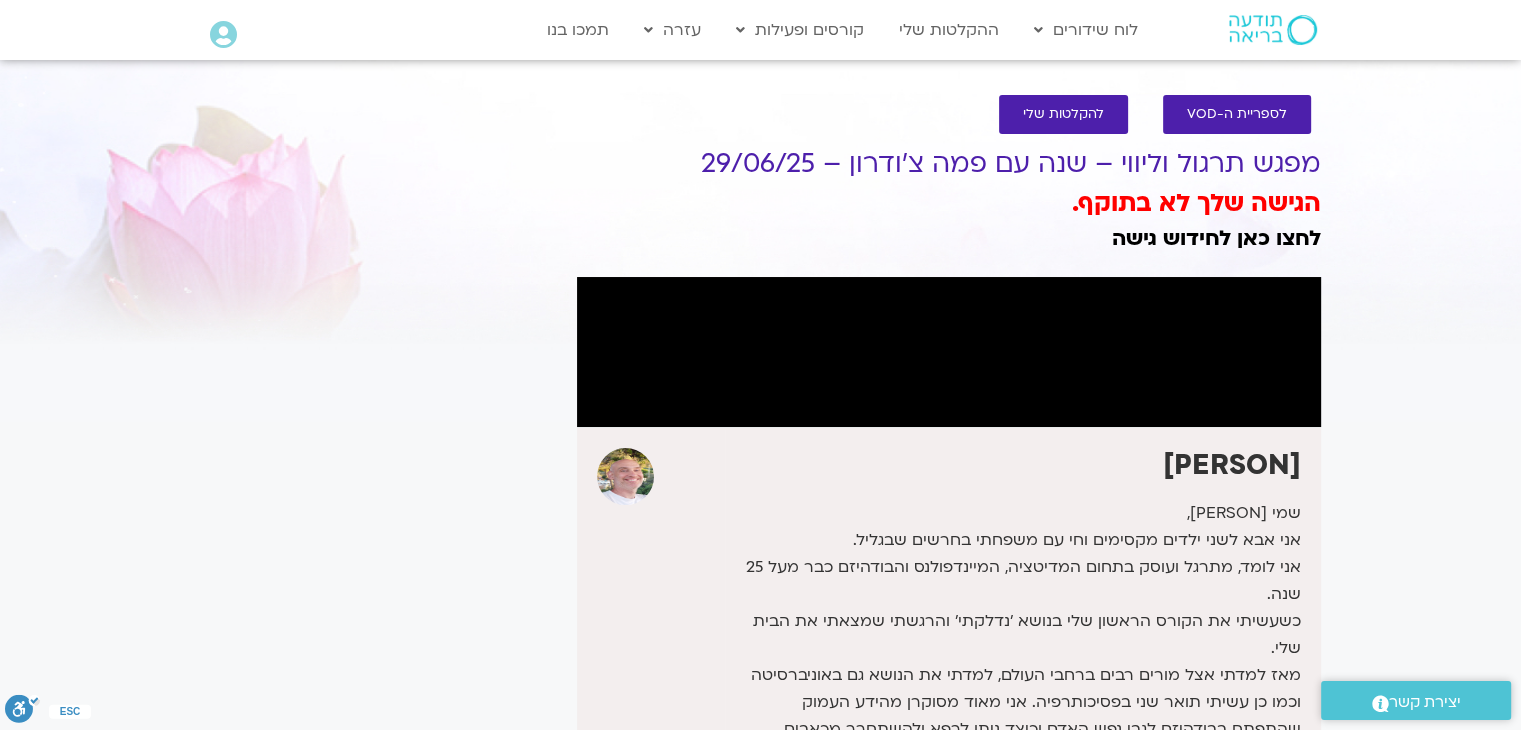 click at bounding box center (949, 352) 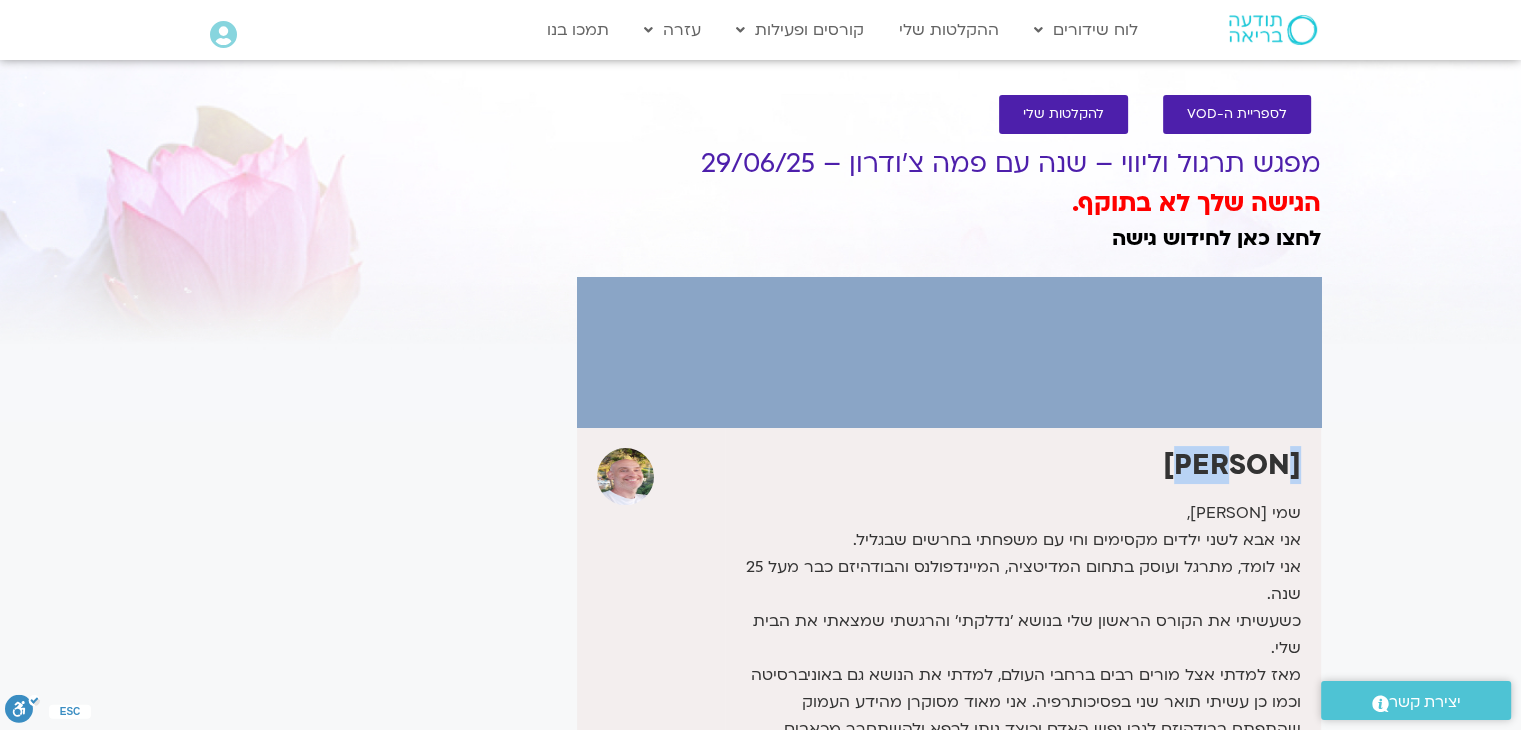 click at bounding box center (949, 352) 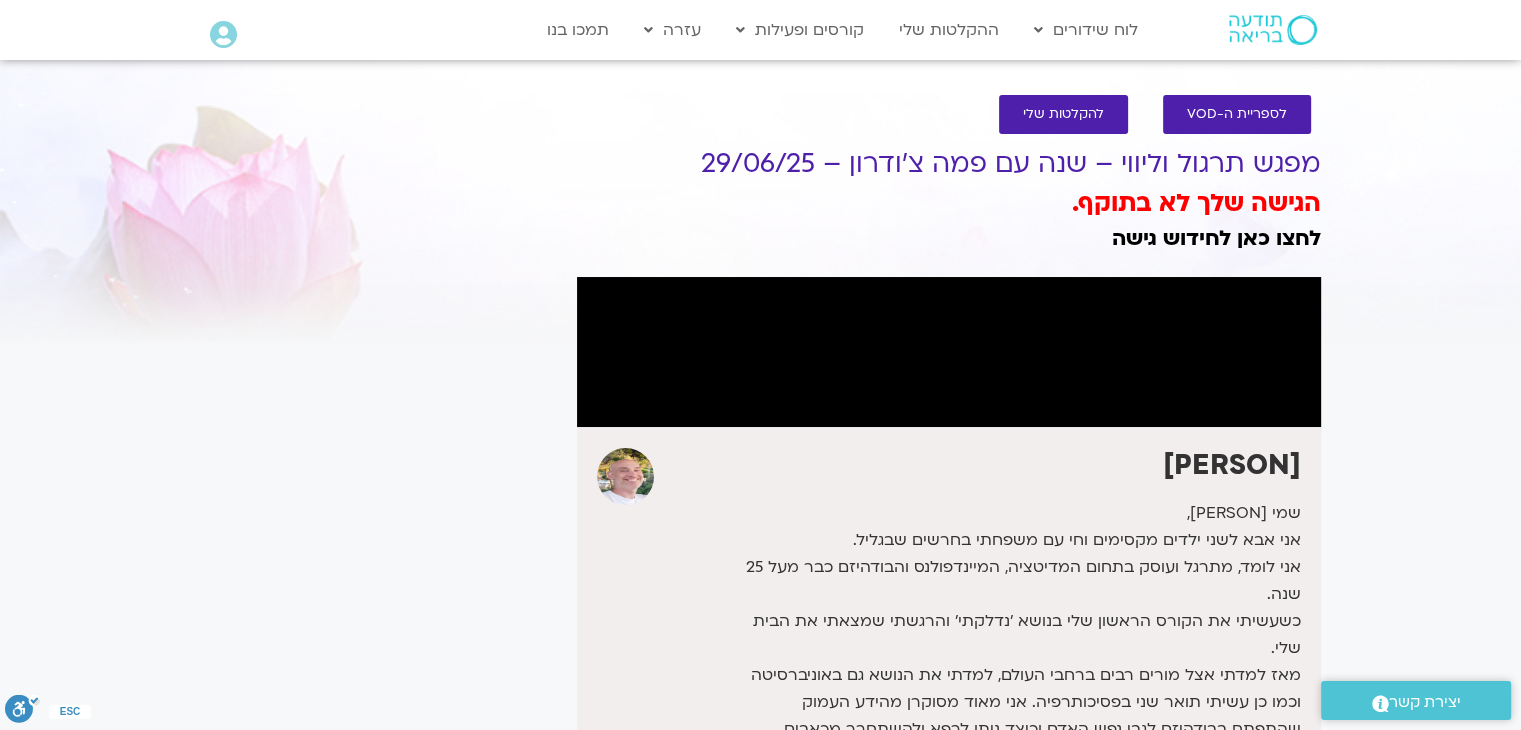 click at bounding box center [223, 35] 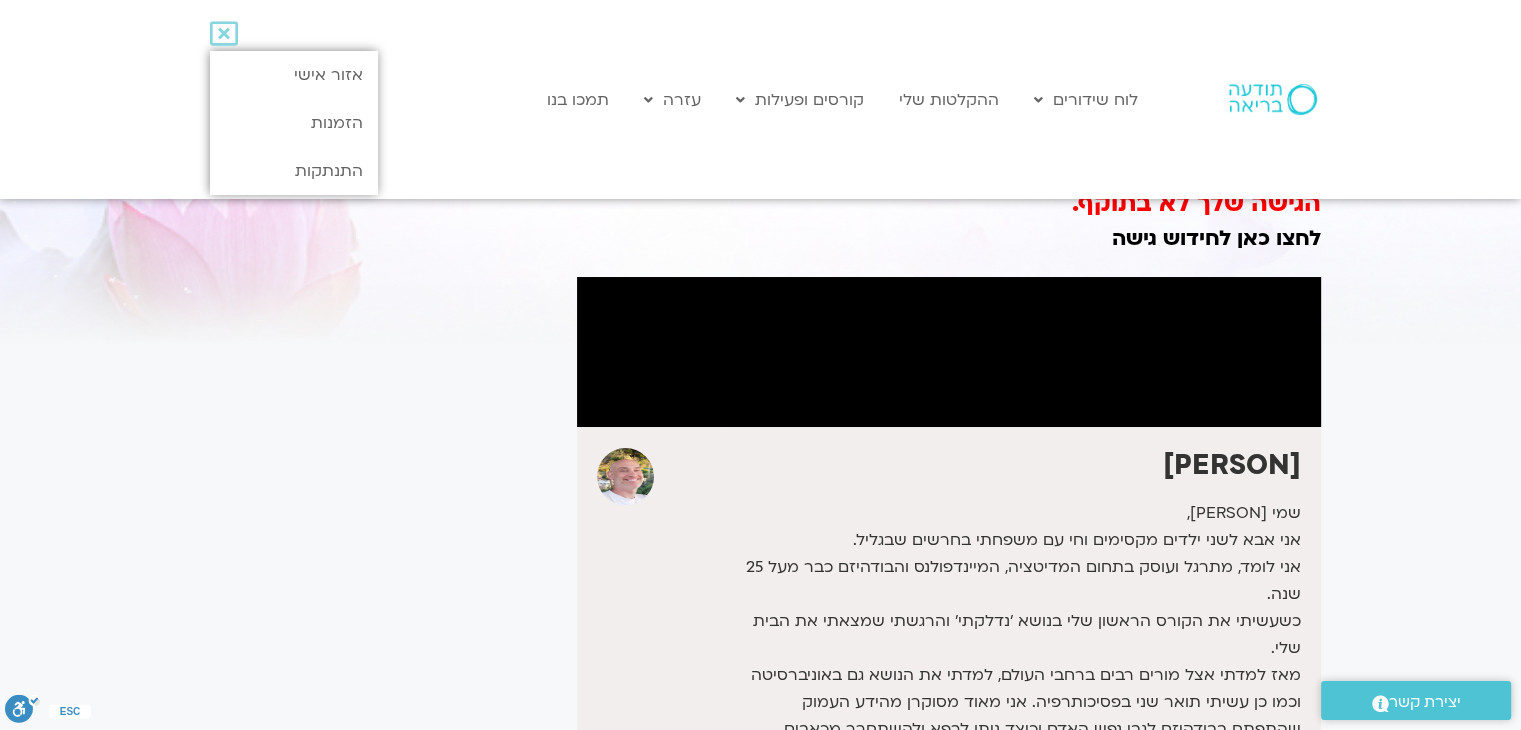 click at bounding box center (224, 34) 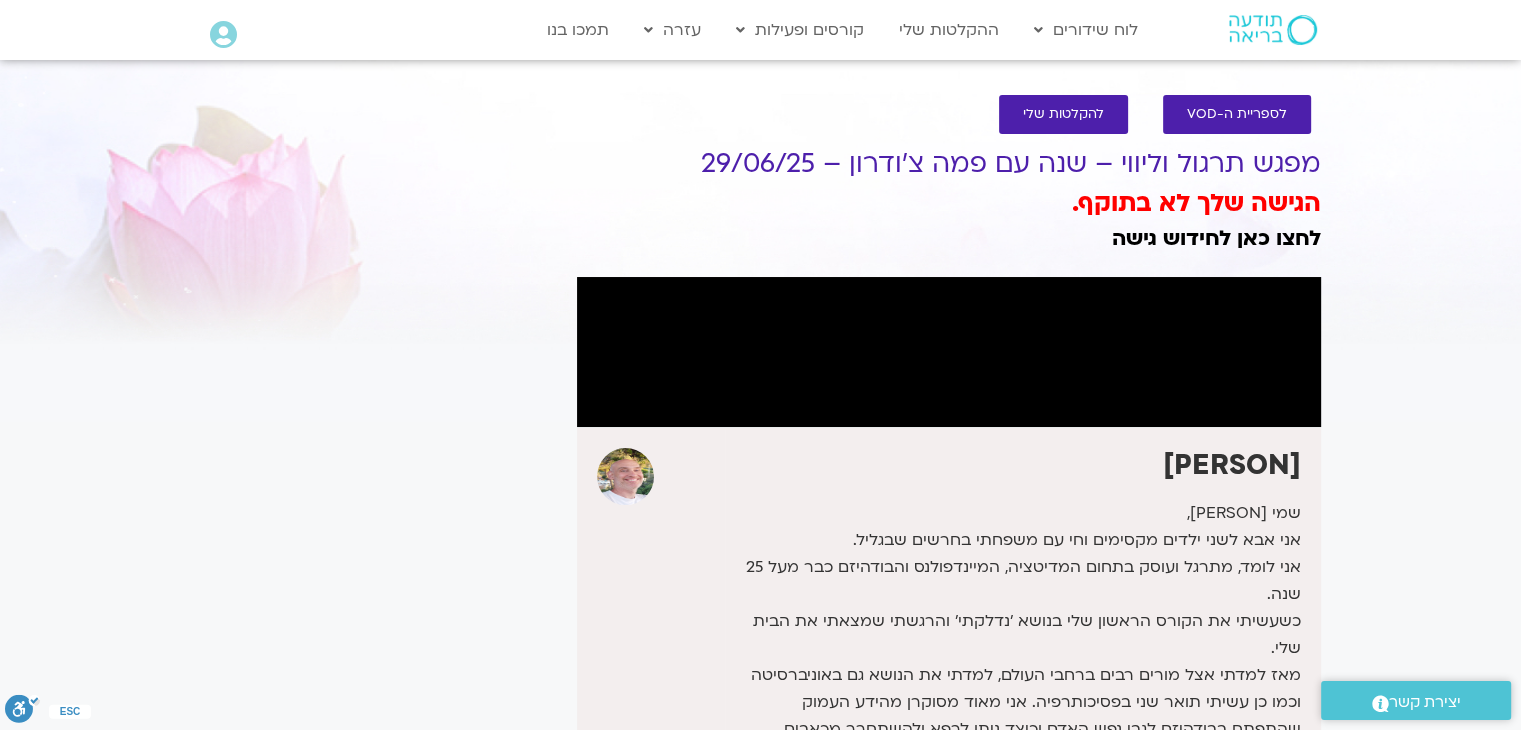 click at bounding box center [223, 35] 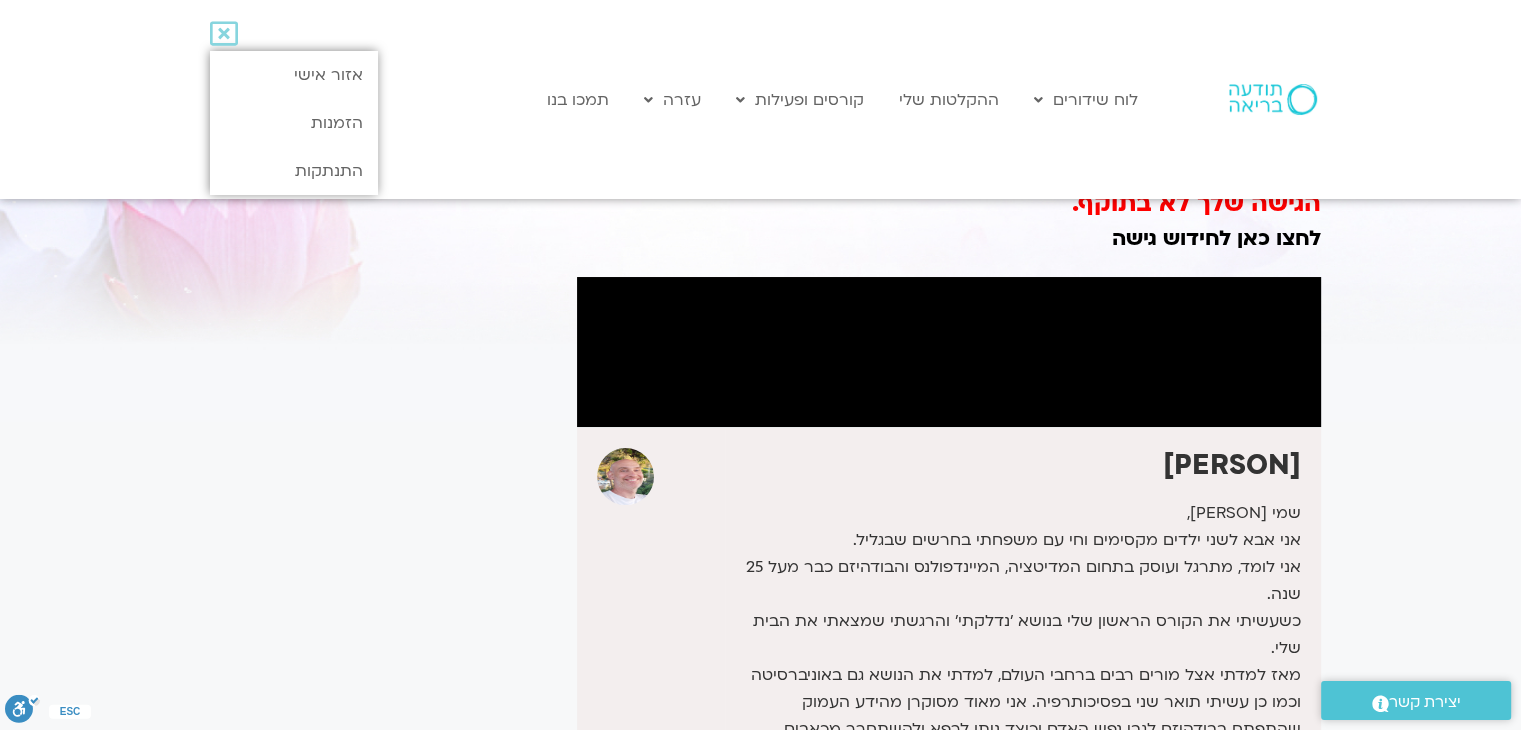click at bounding box center [224, 34] 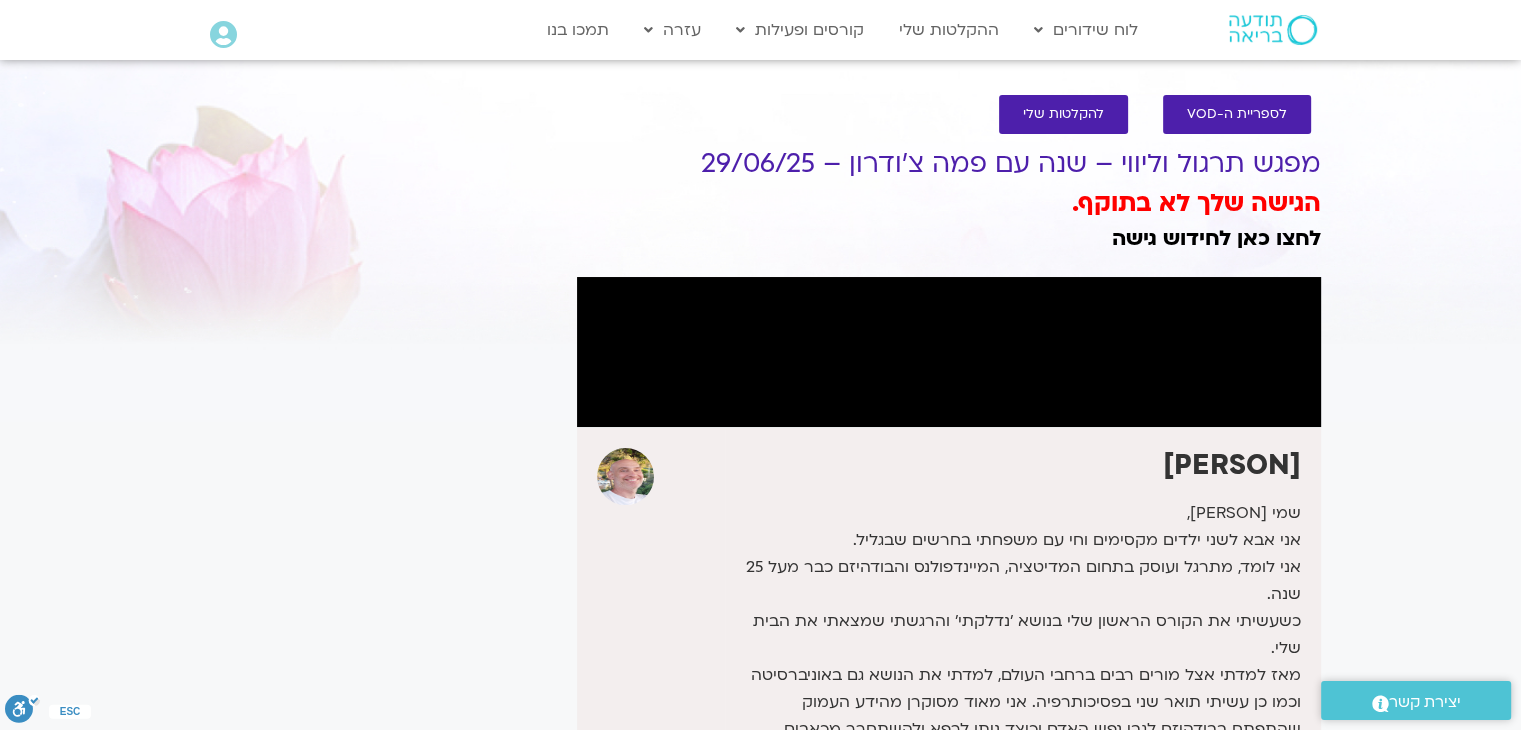 click at bounding box center [223, 35] 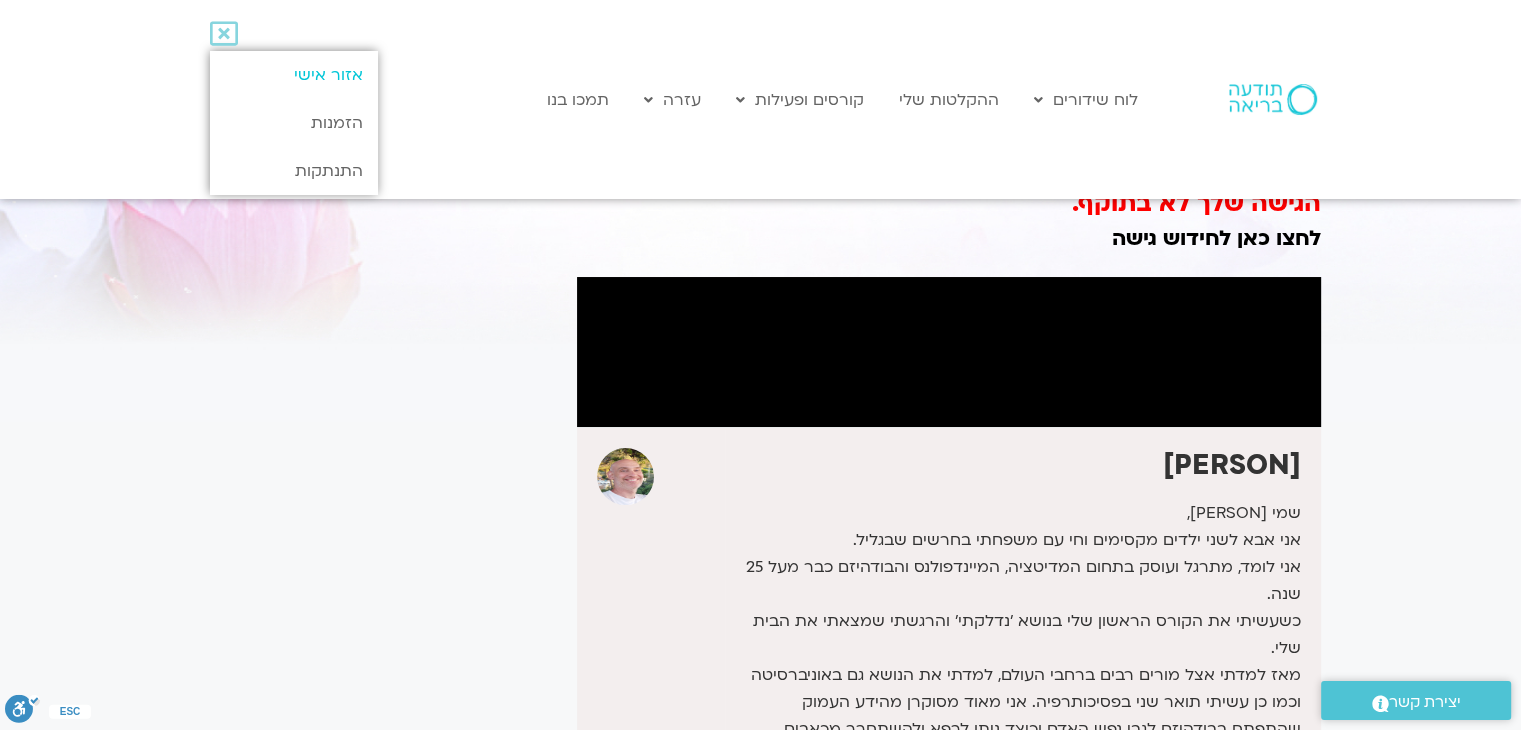 click on "אזור אישי" at bounding box center (293, 75) 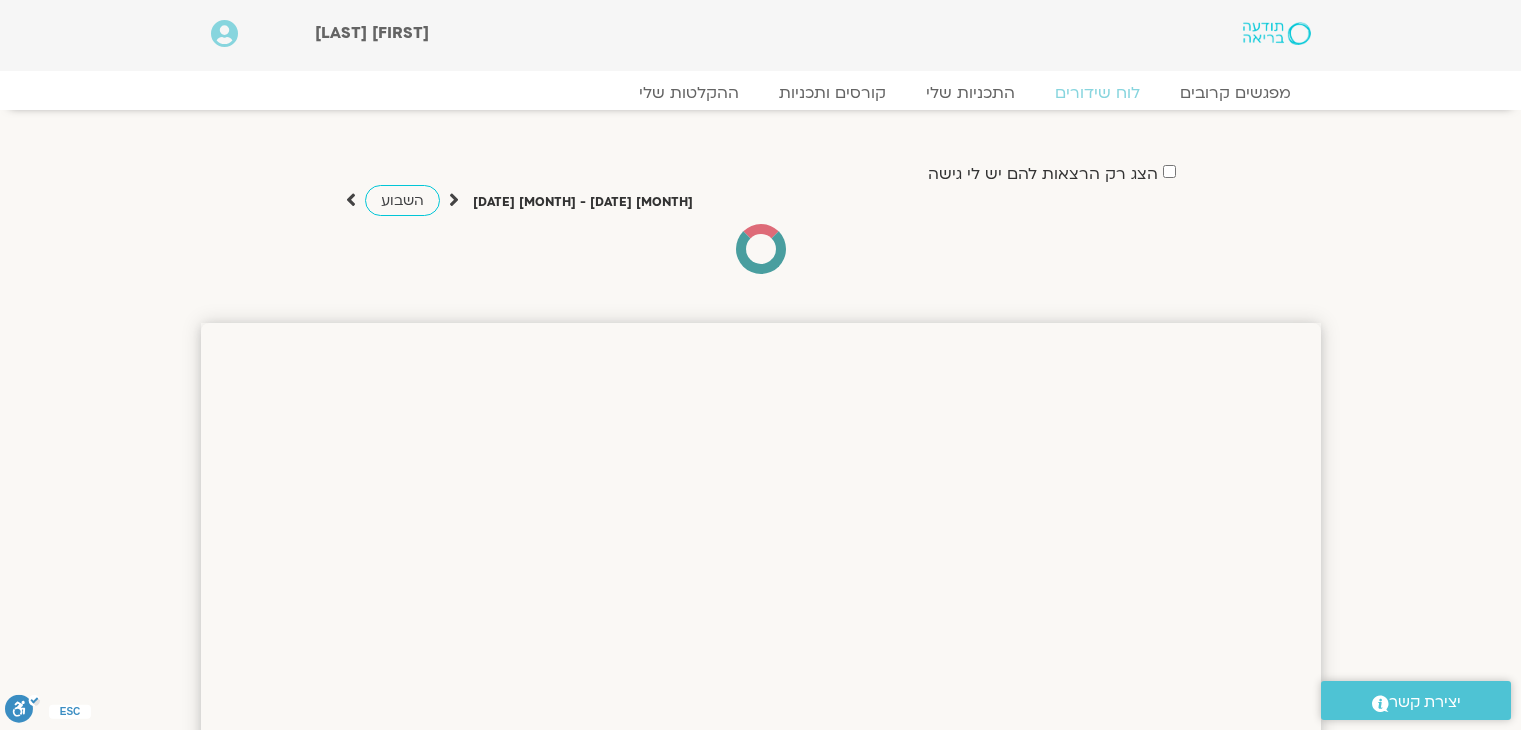 scroll, scrollTop: 0, scrollLeft: 0, axis: both 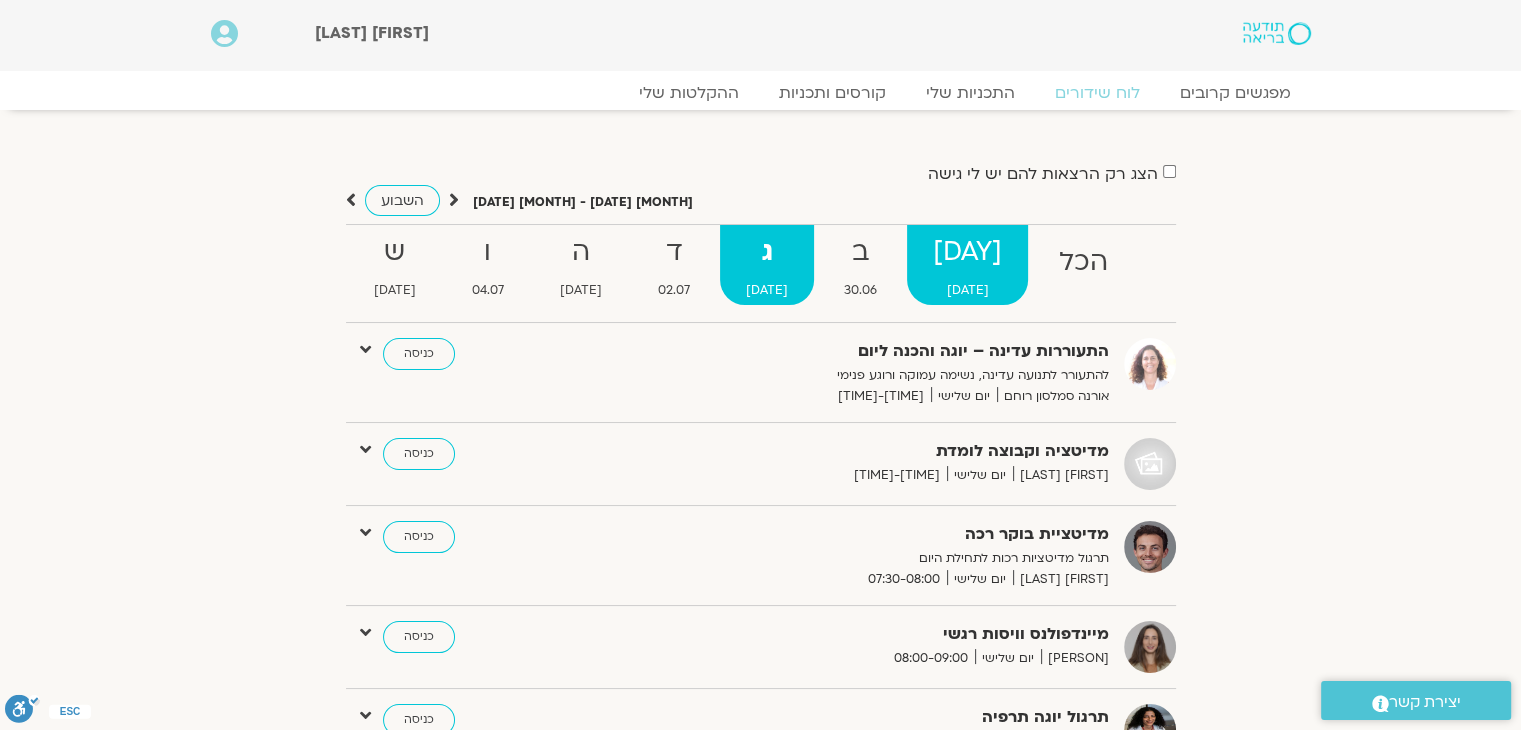 click on "[DAY]" at bounding box center [1082, 262] 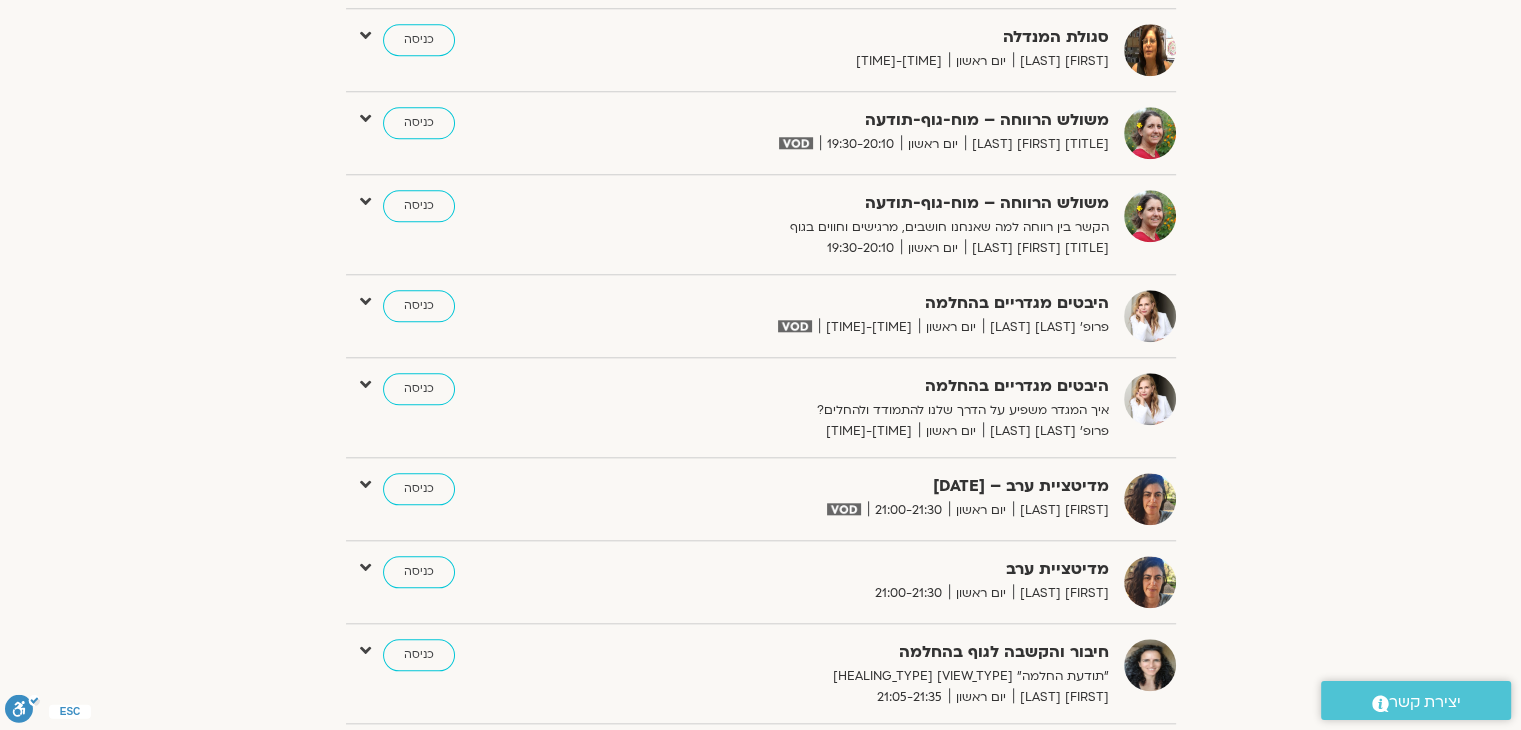 scroll, scrollTop: 1960, scrollLeft: 0, axis: vertical 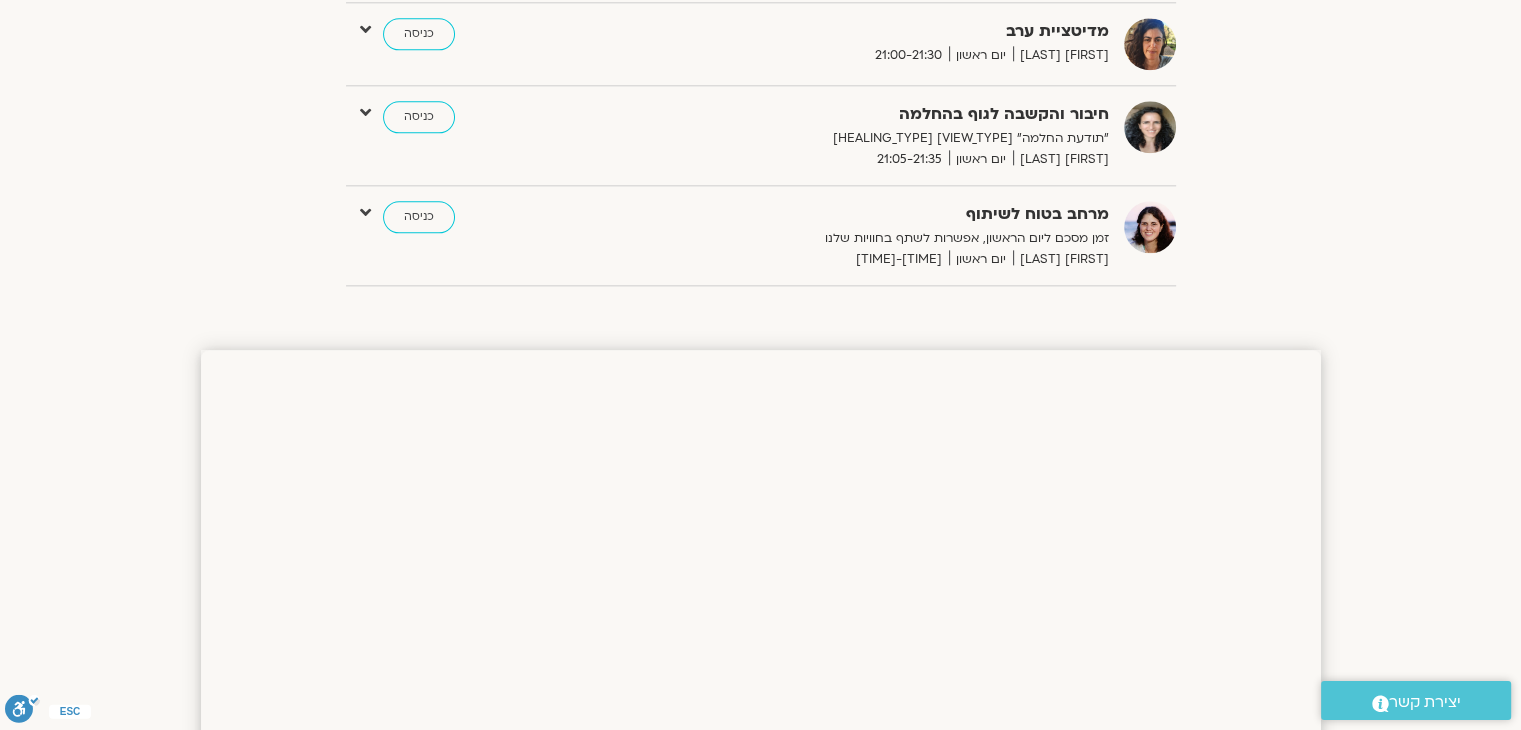 click on "מרחב בטוח לשיתוף
זמן מסכם ליום הראשון, אפשרות לשתף בחוויות שלנו
[FIRST] [LAST]
[DAY]
[TIME]-[TIME]
כניסה
עריכה              דף המפגש" at bounding box center (761, 243) 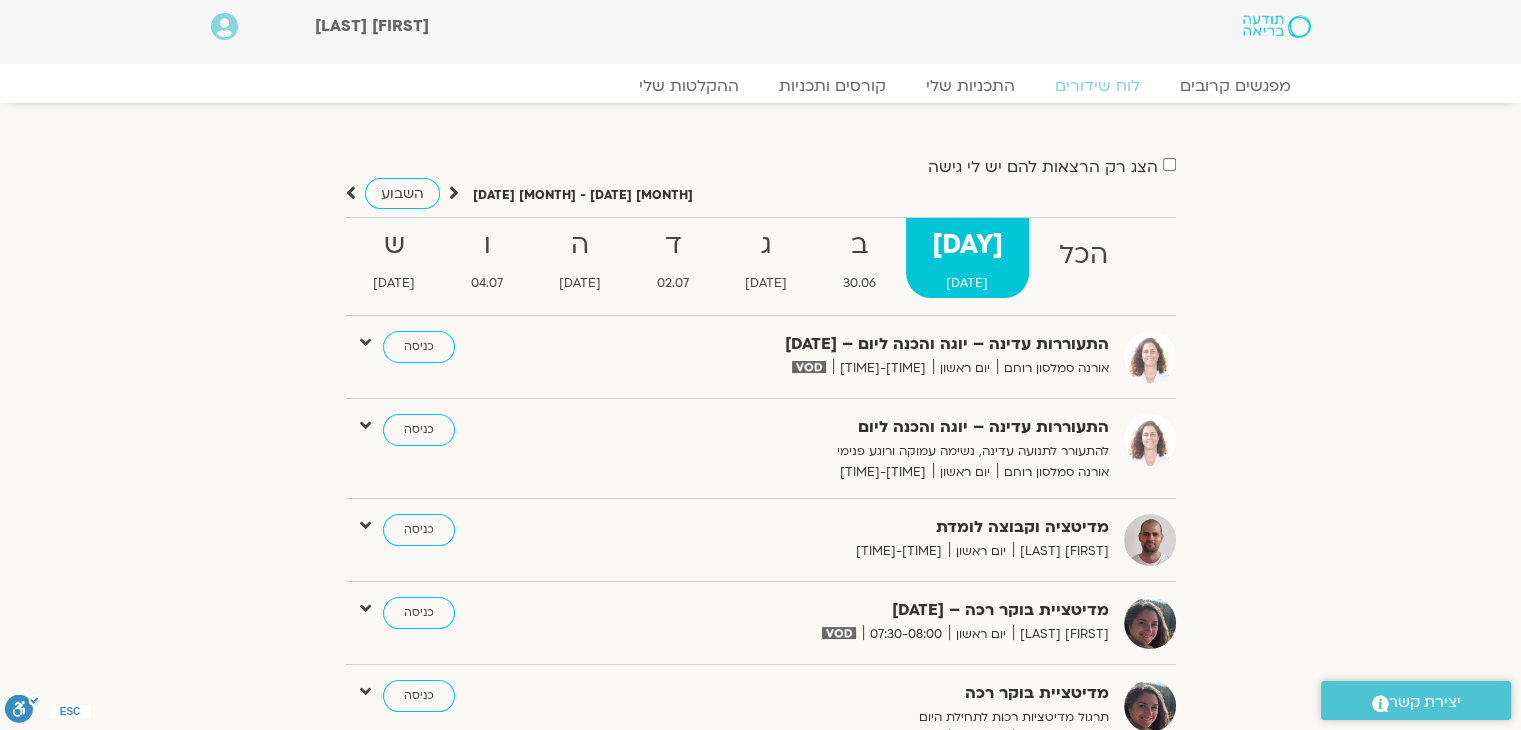 scroll, scrollTop: 0, scrollLeft: 0, axis: both 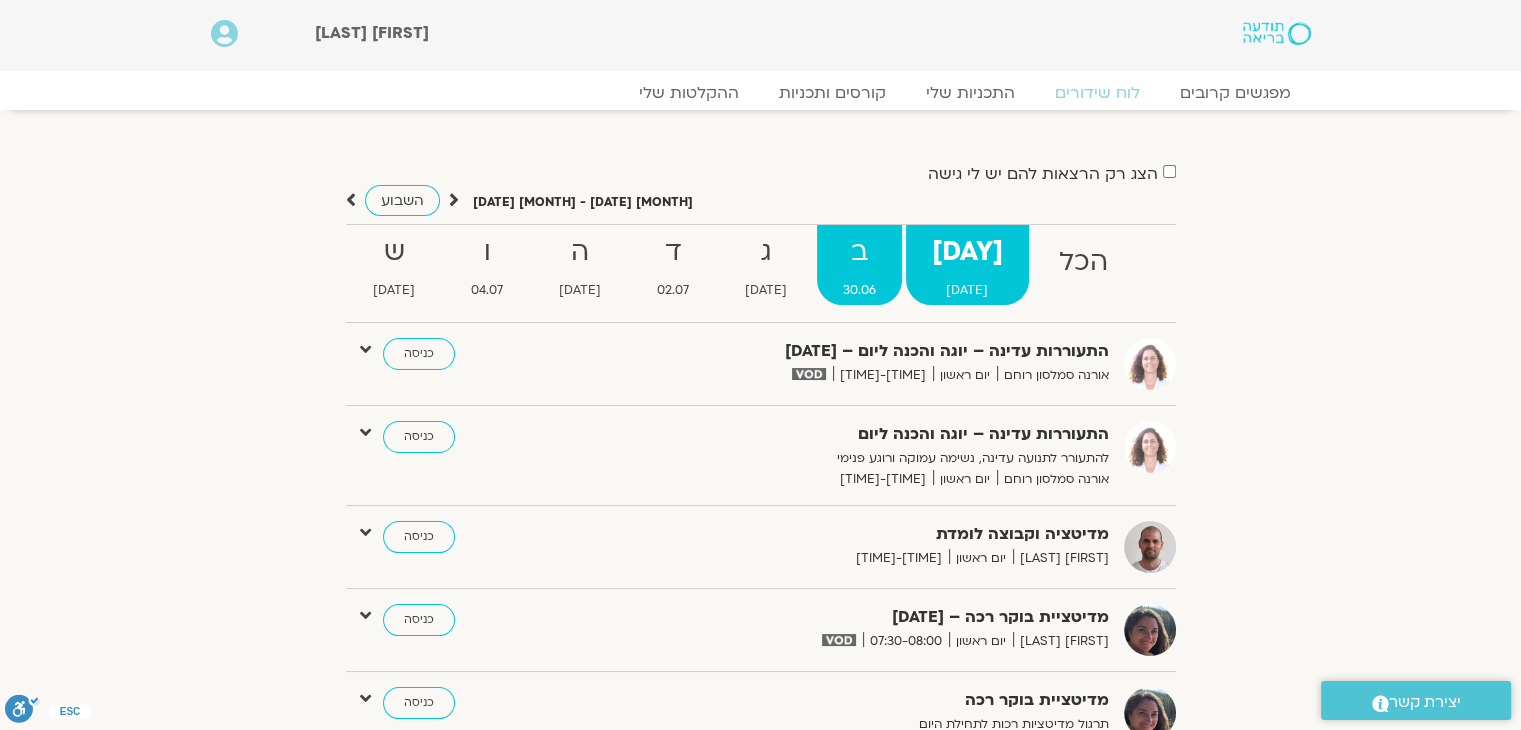 click on "ב" at bounding box center [1083, 262] 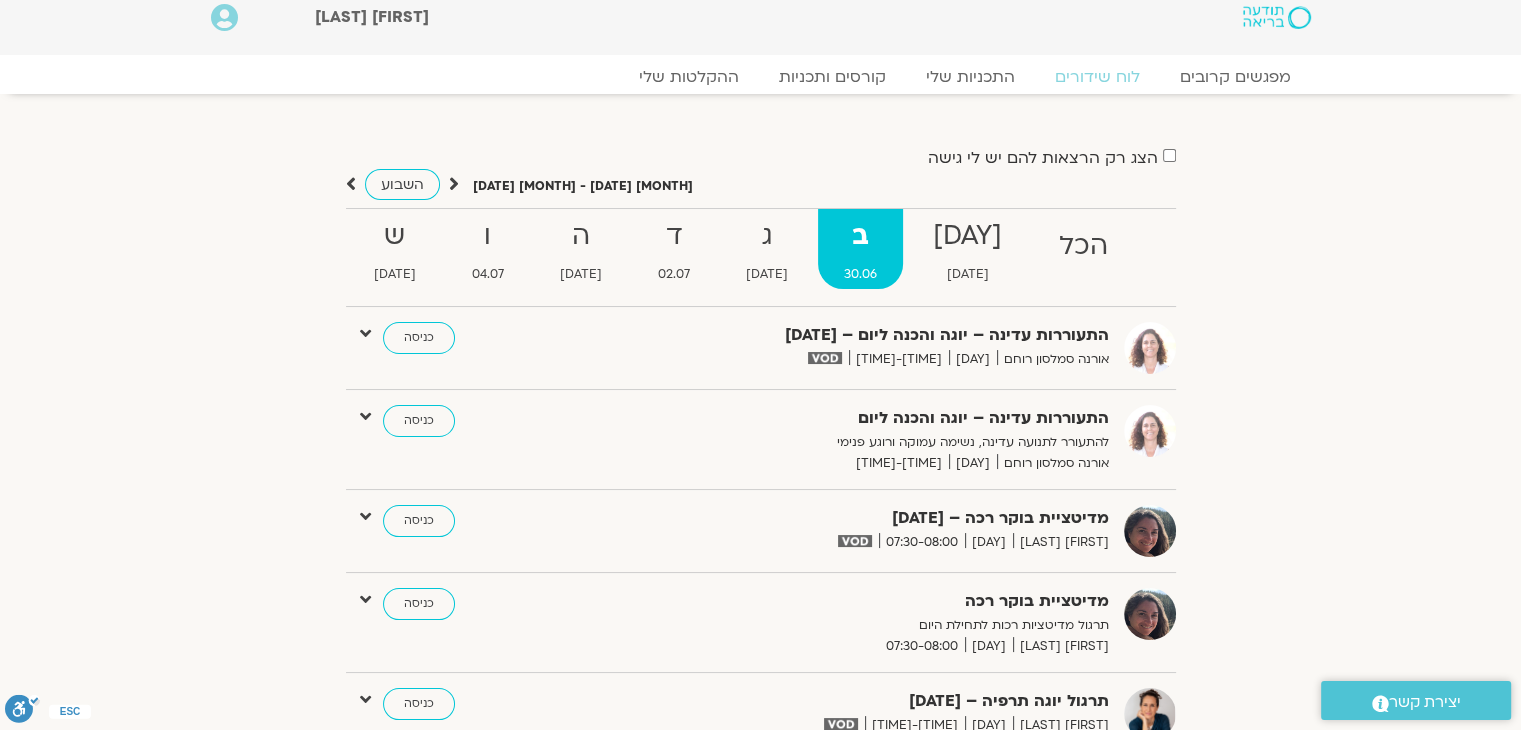 scroll, scrollTop: 0, scrollLeft: 0, axis: both 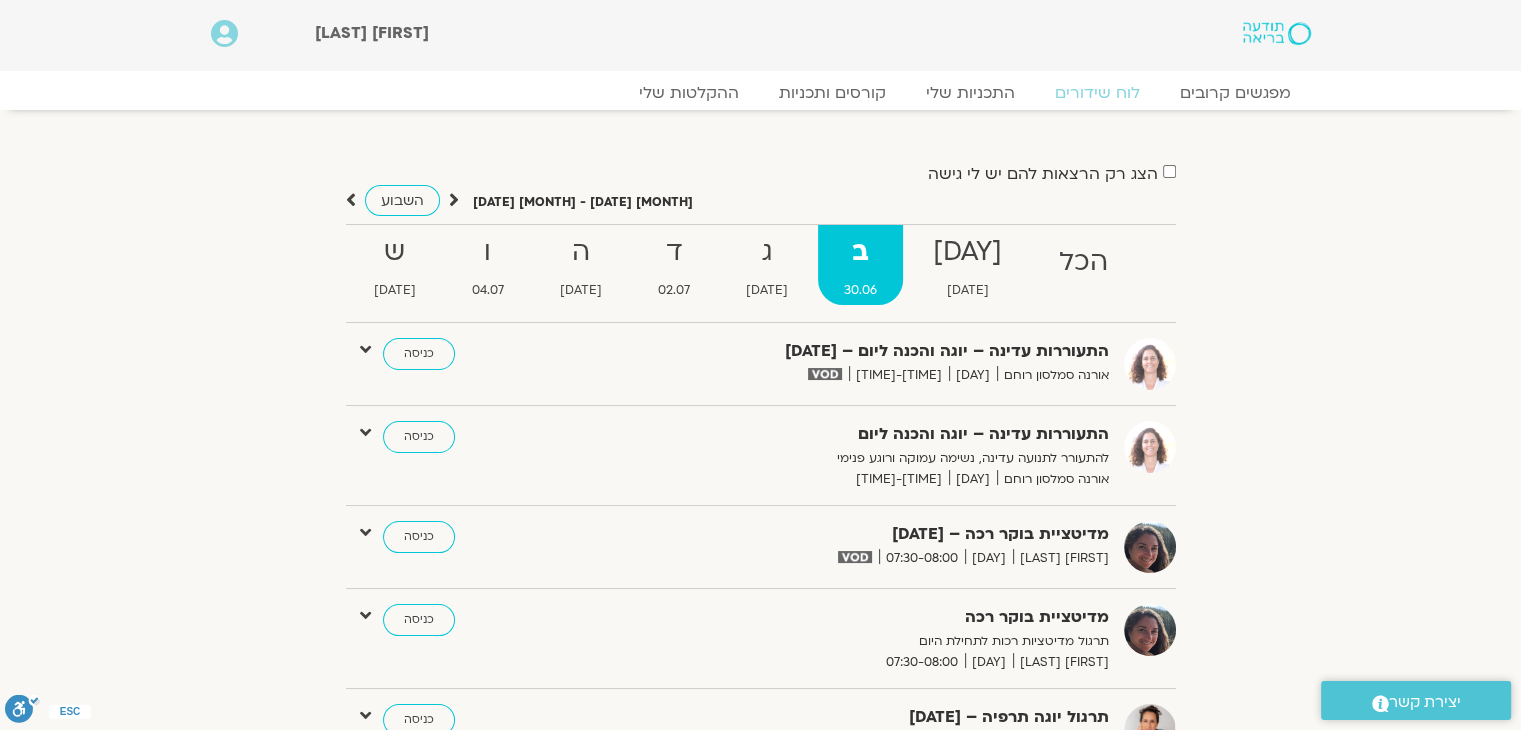 click at bounding box center (454, 200) 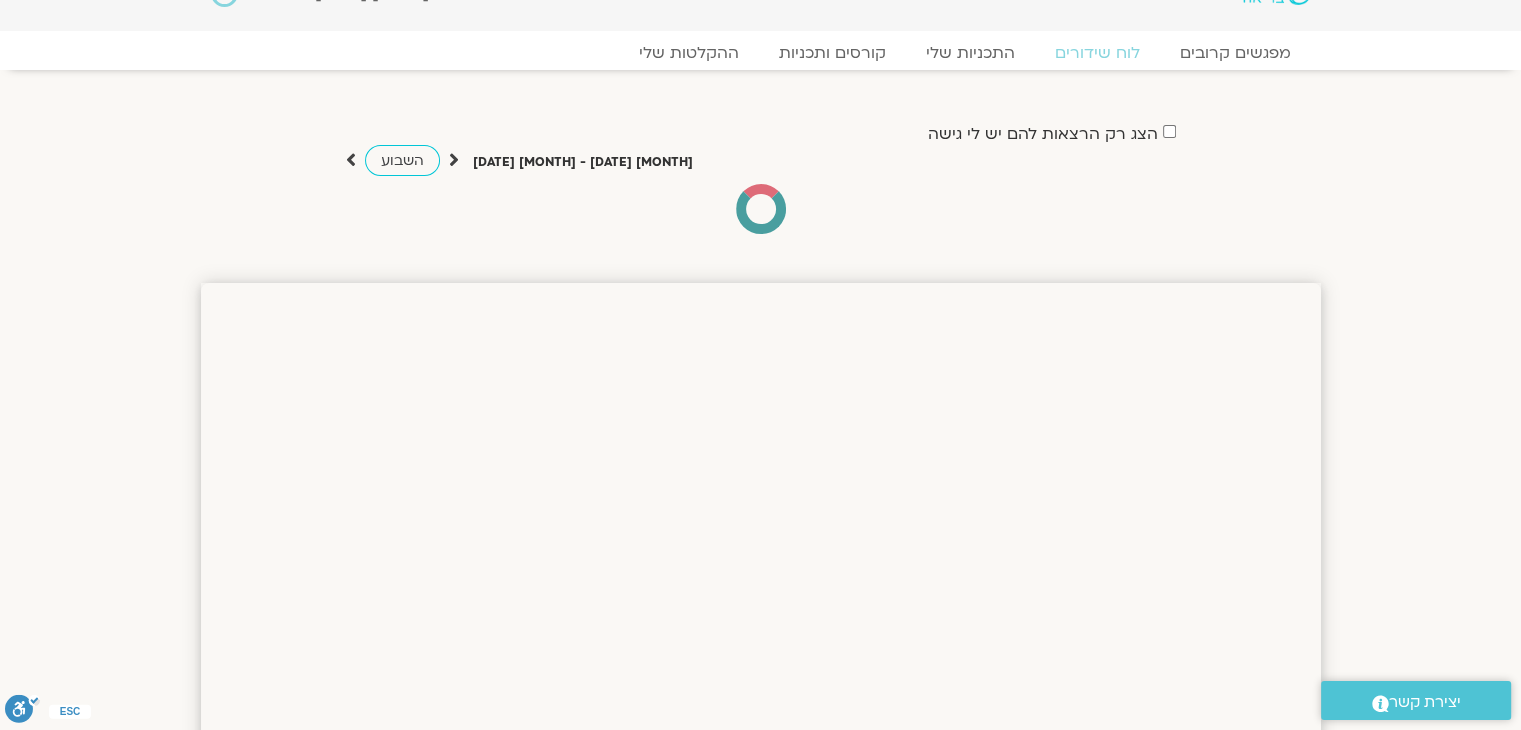 scroll, scrollTop: 120, scrollLeft: 0, axis: vertical 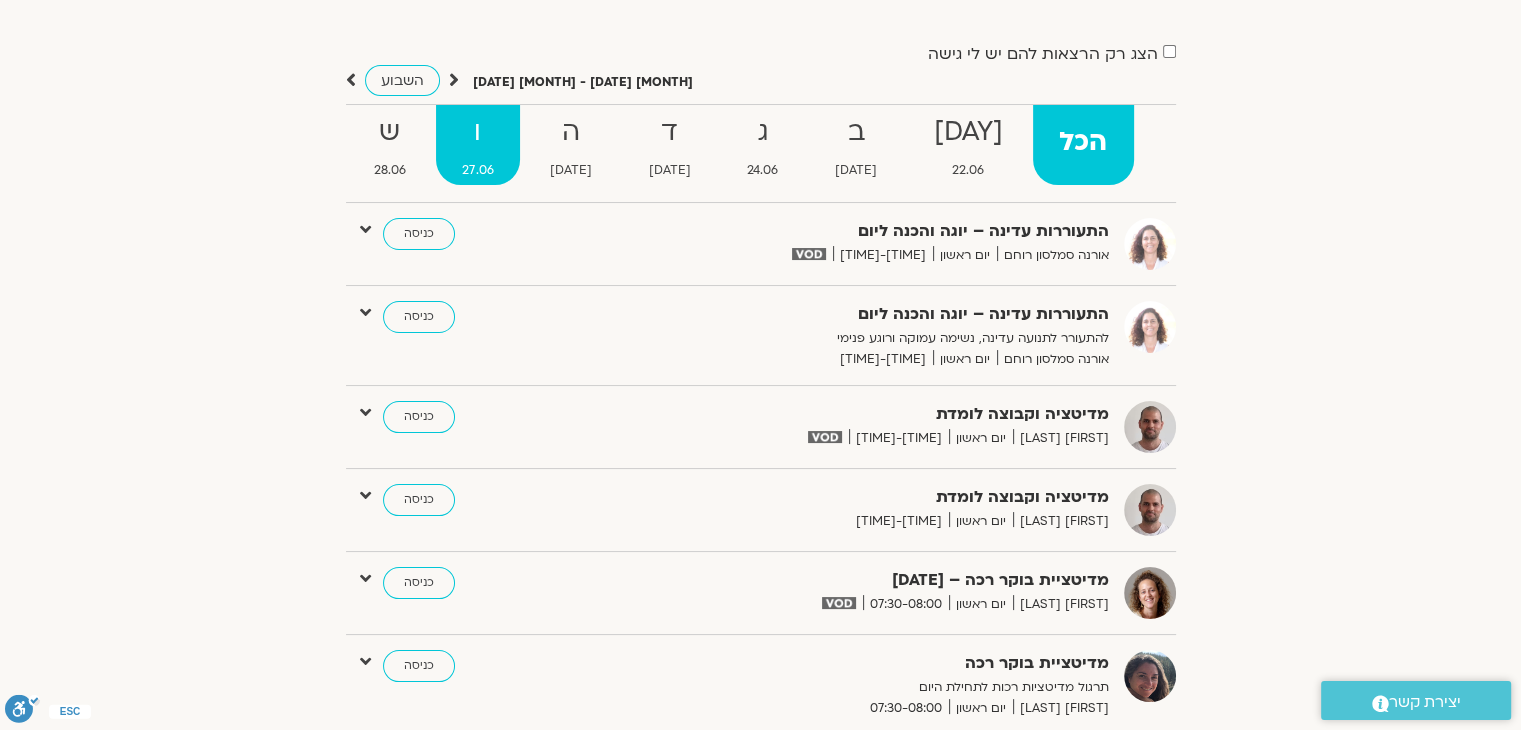 click on "ו" at bounding box center [1083, 142] 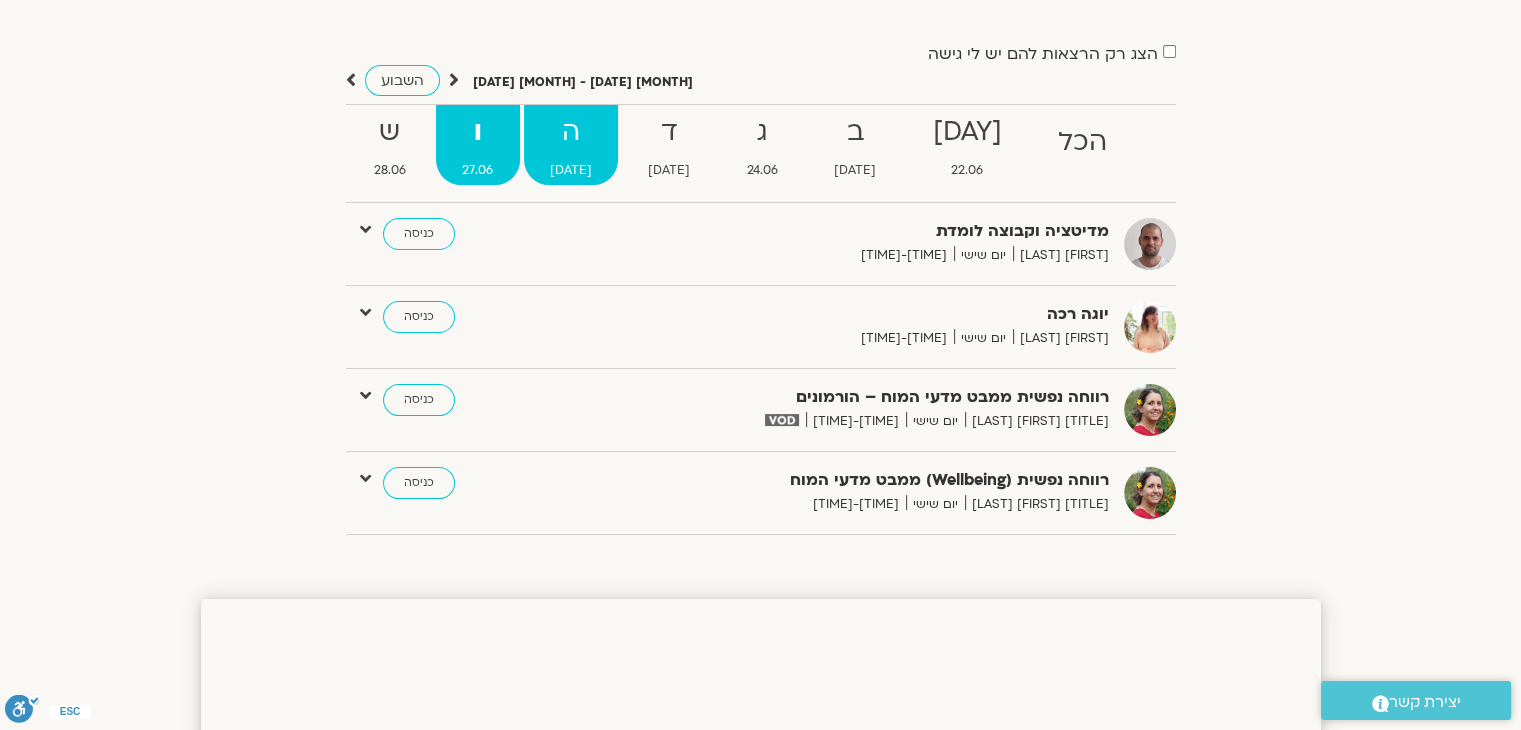 click on "ה" at bounding box center [1083, 142] 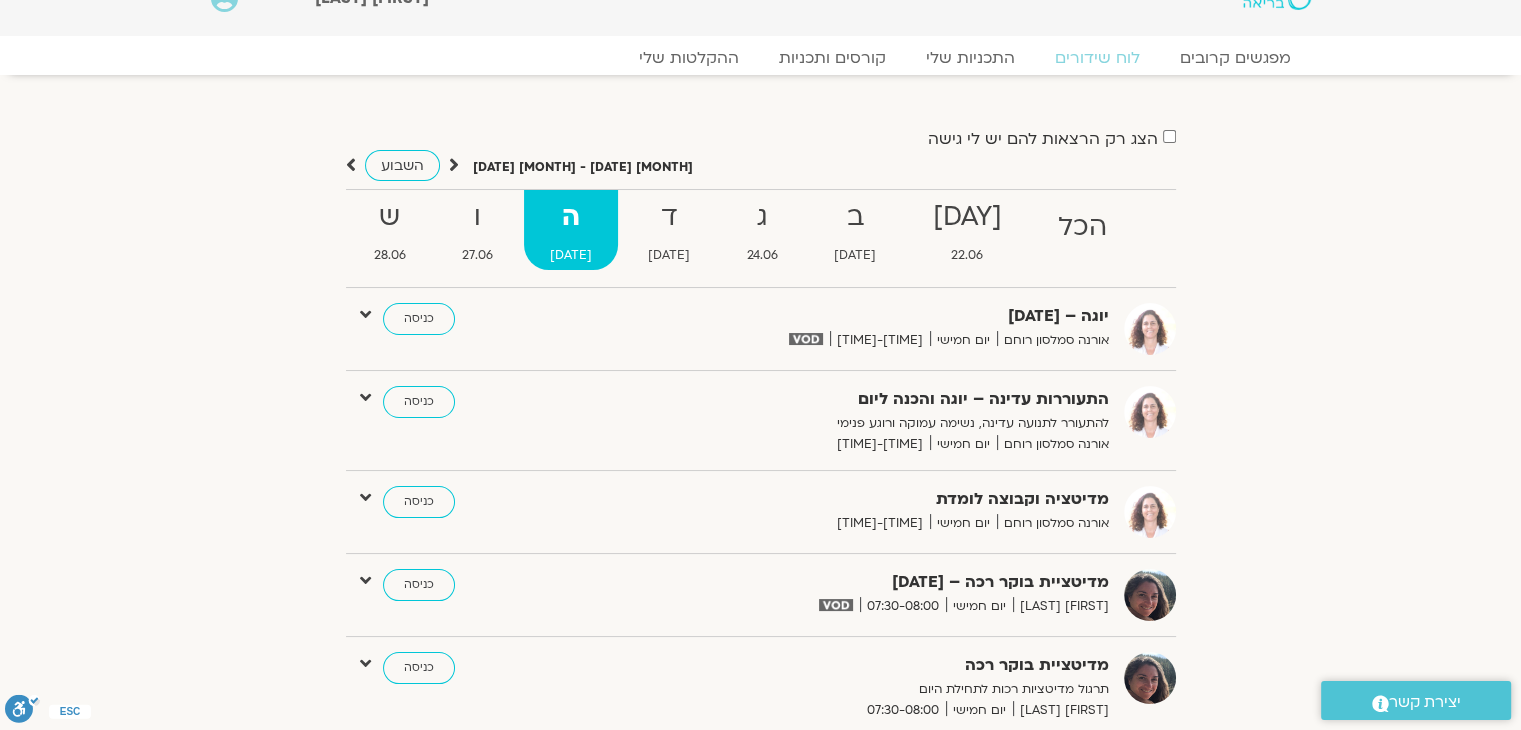 scroll, scrollTop: 0, scrollLeft: 0, axis: both 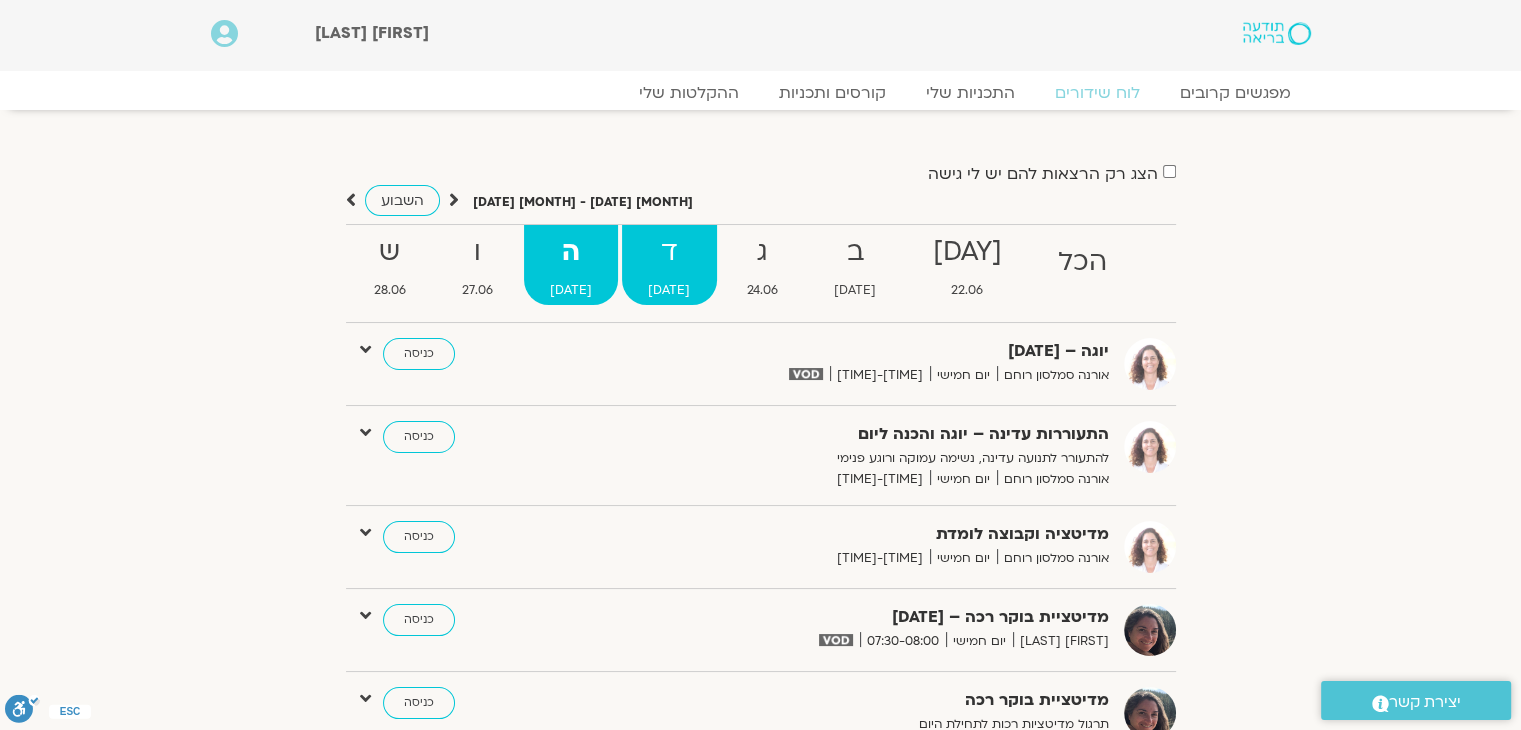 click on "[DATE]" at bounding box center [1083, 290] 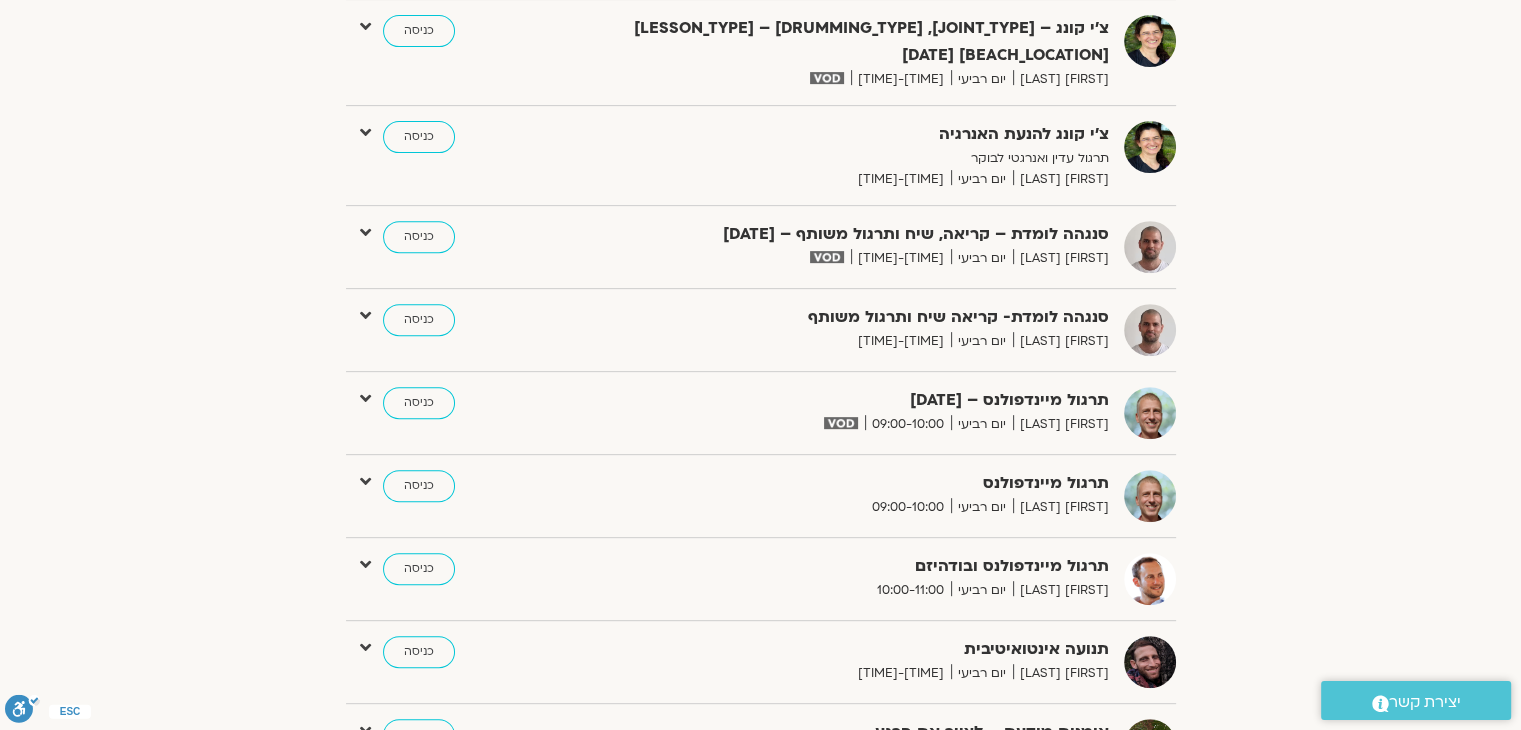 scroll, scrollTop: 920, scrollLeft: 0, axis: vertical 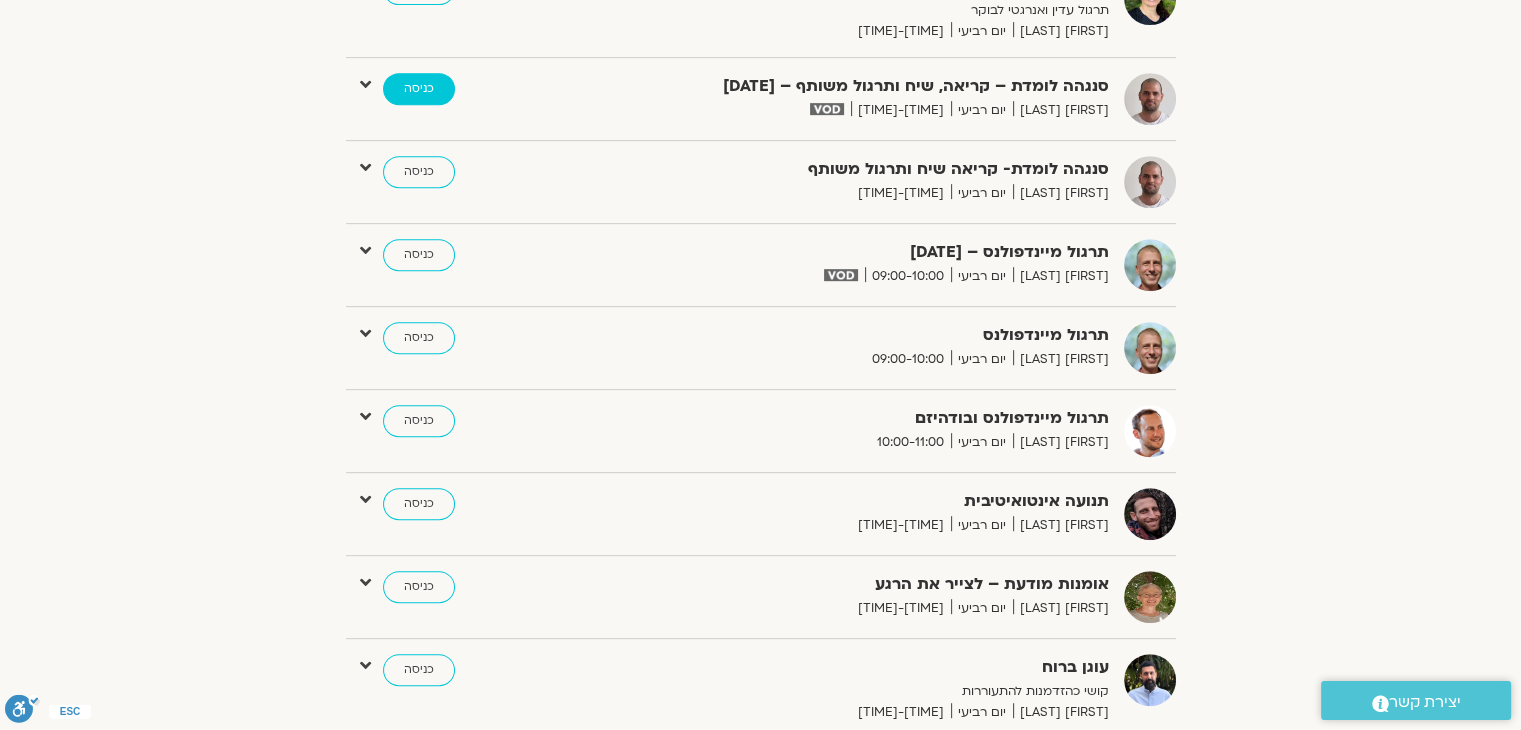 click on "כניסה" at bounding box center [419, 89] 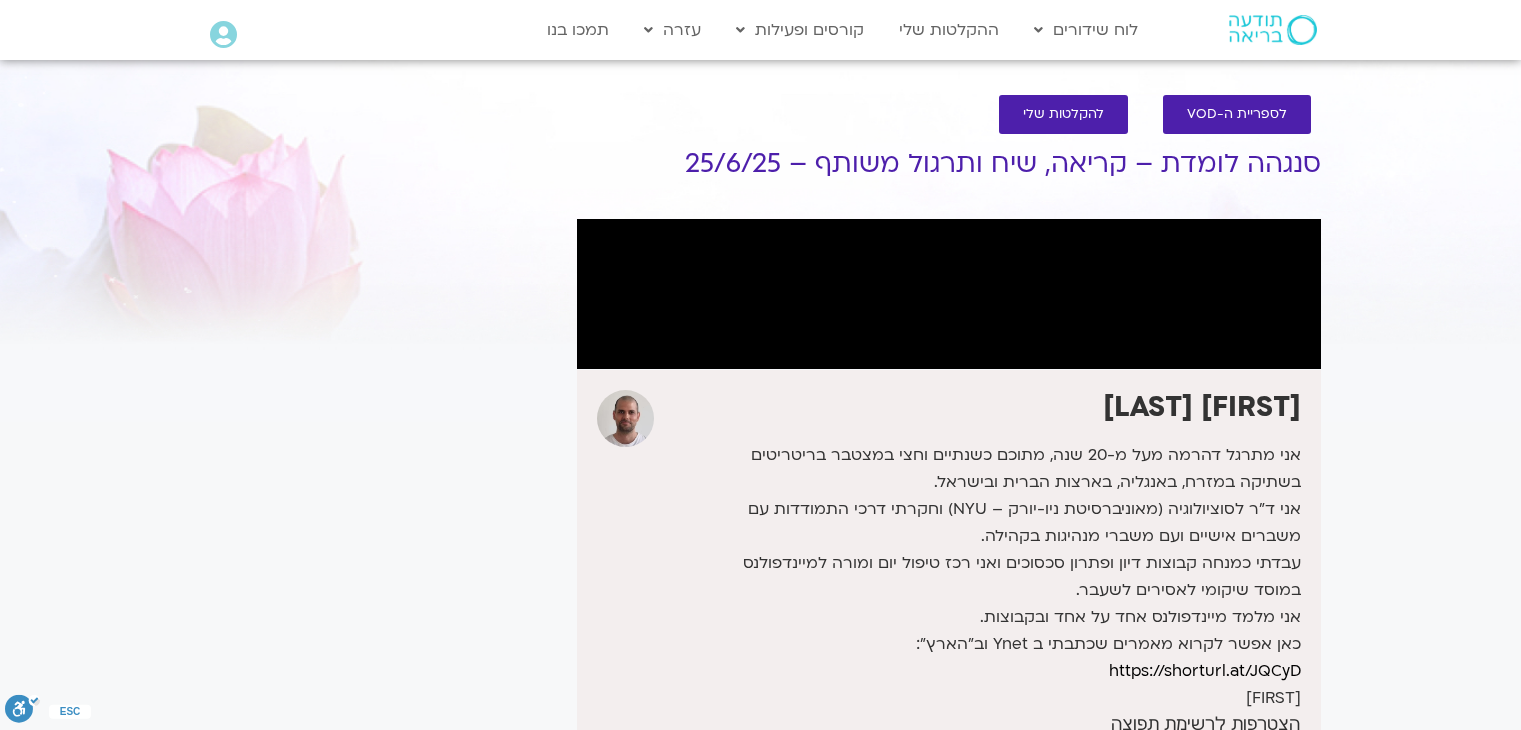 scroll, scrollTop: 0, scrollLeft: 0, axis: both 